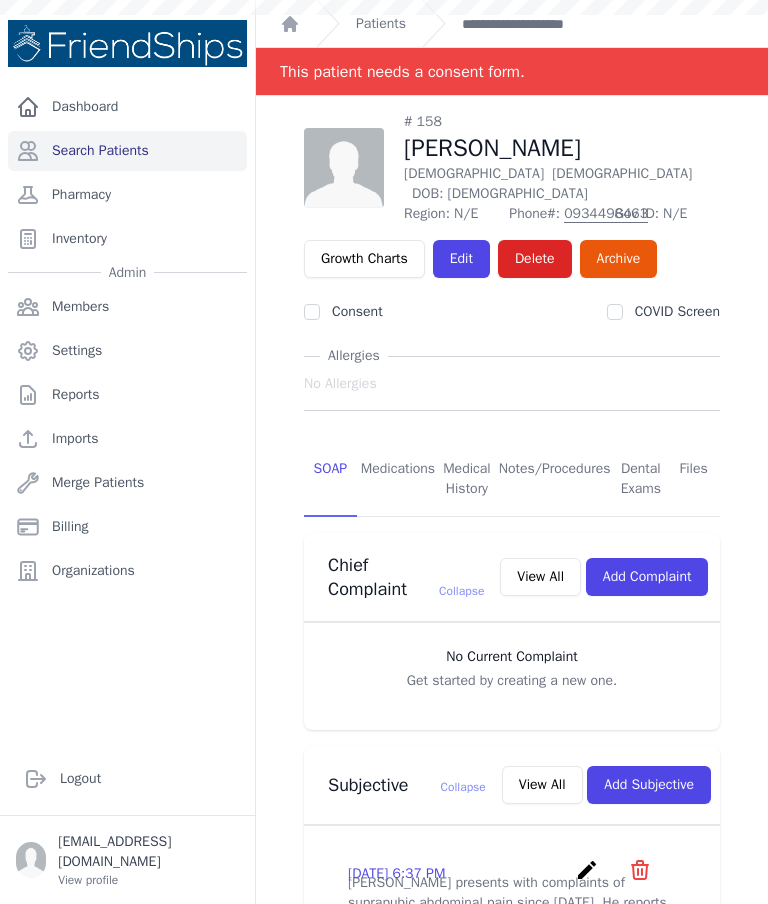 scroll, scrollTop: 0, scrollLeft: 0, axis: both 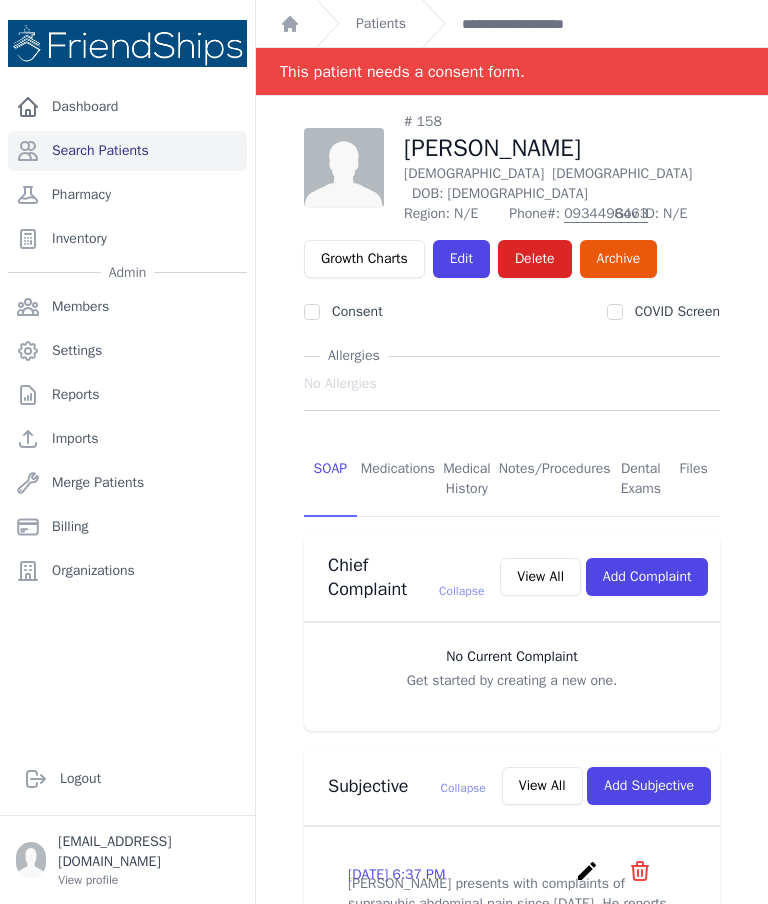click on "Patients" at bounding box center (381, 24) 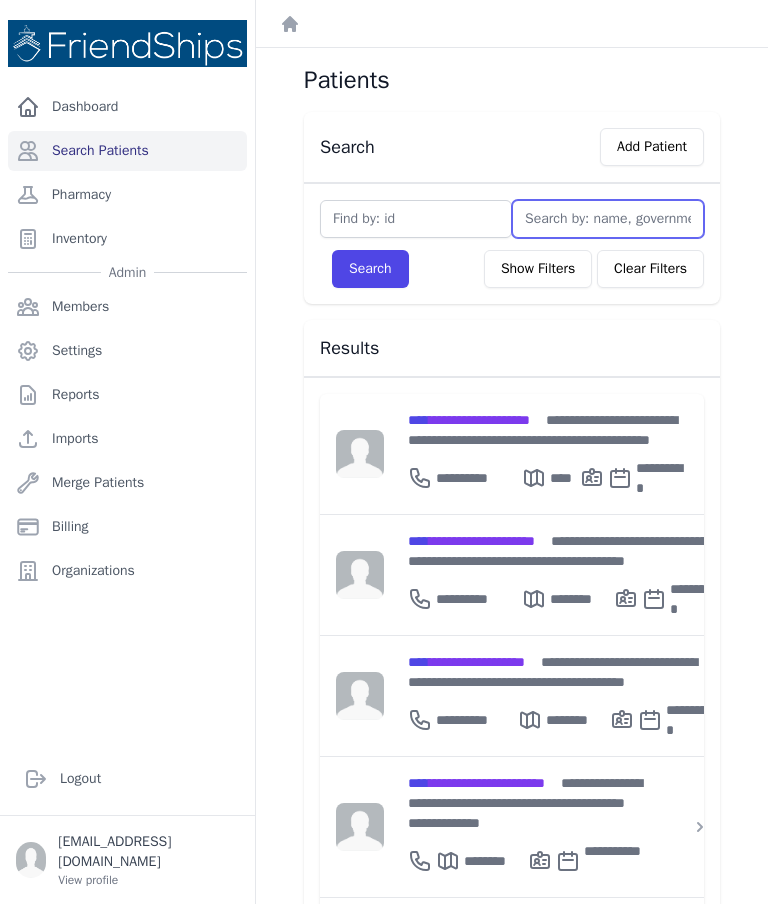 click at bounding box center (608, 219) 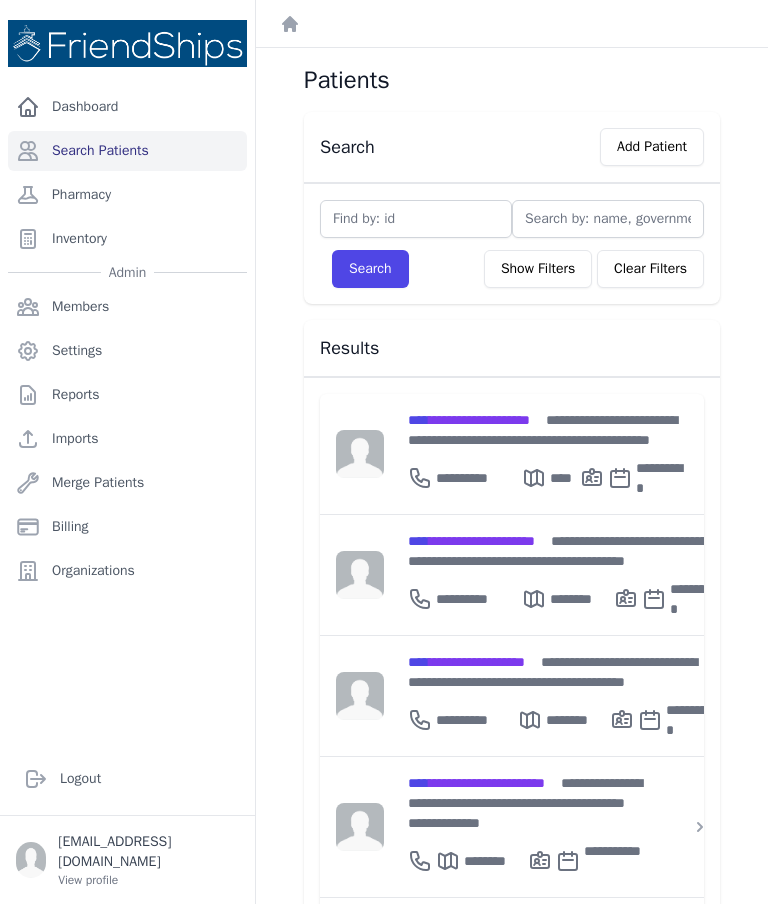 click on "Add Patient" at bounding box center [652, 147] 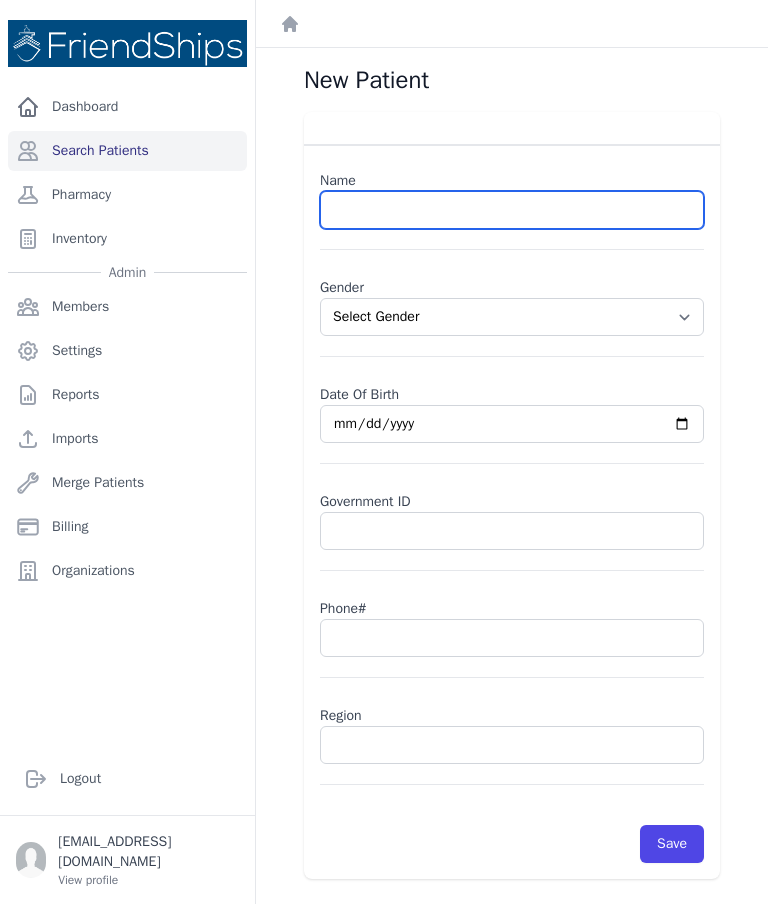 click at bounding box center [512, 210] 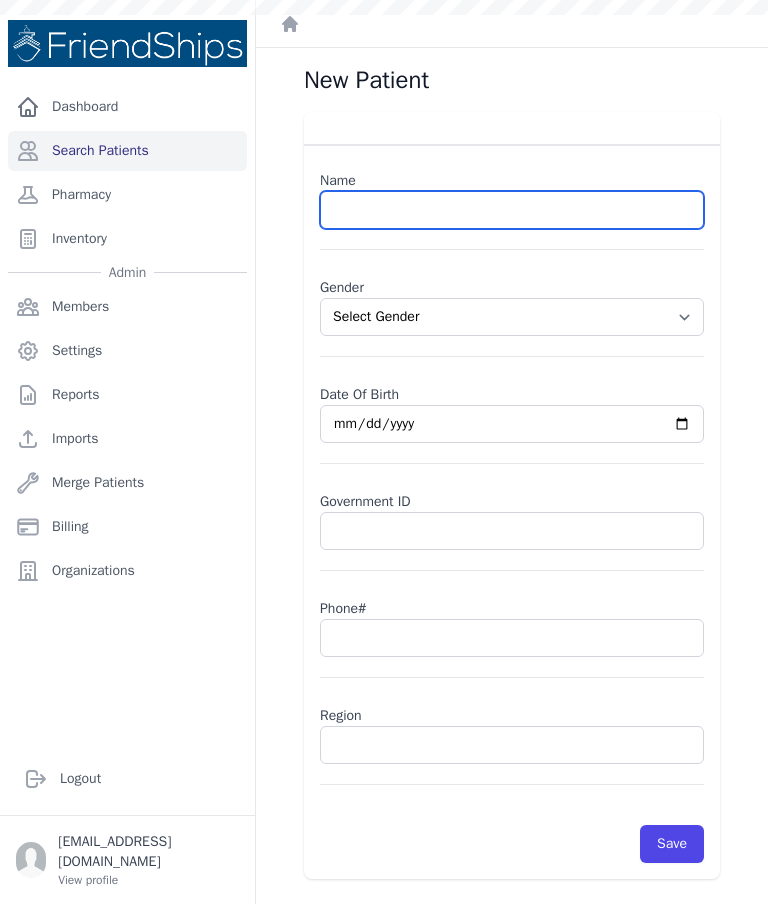 click at bounding box center (512, 210) 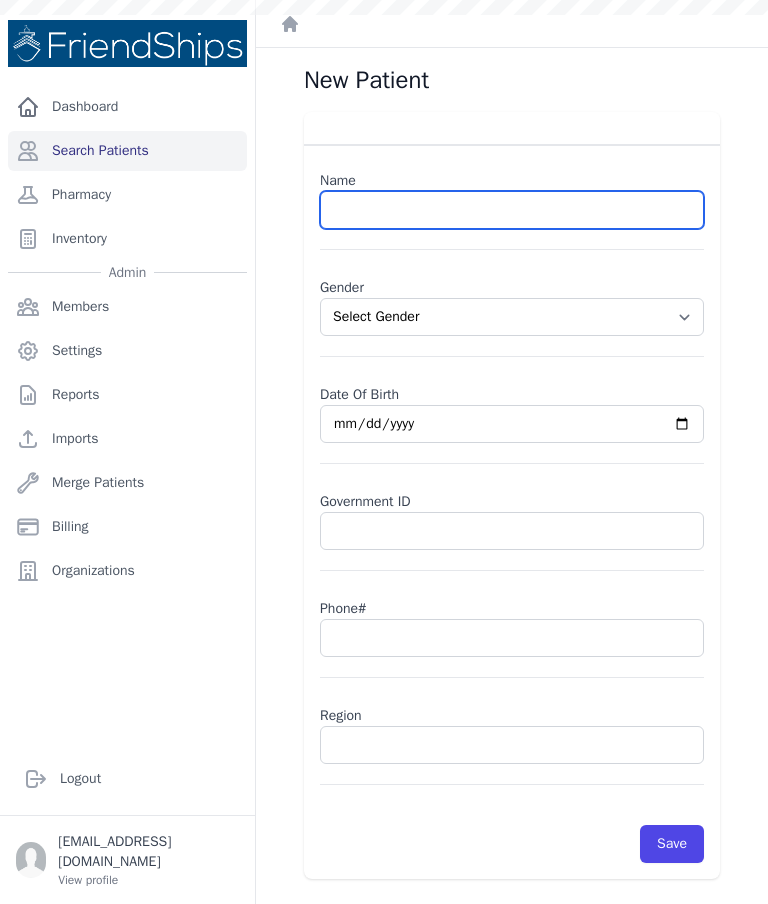 paste on "[PERSON_NAME]" 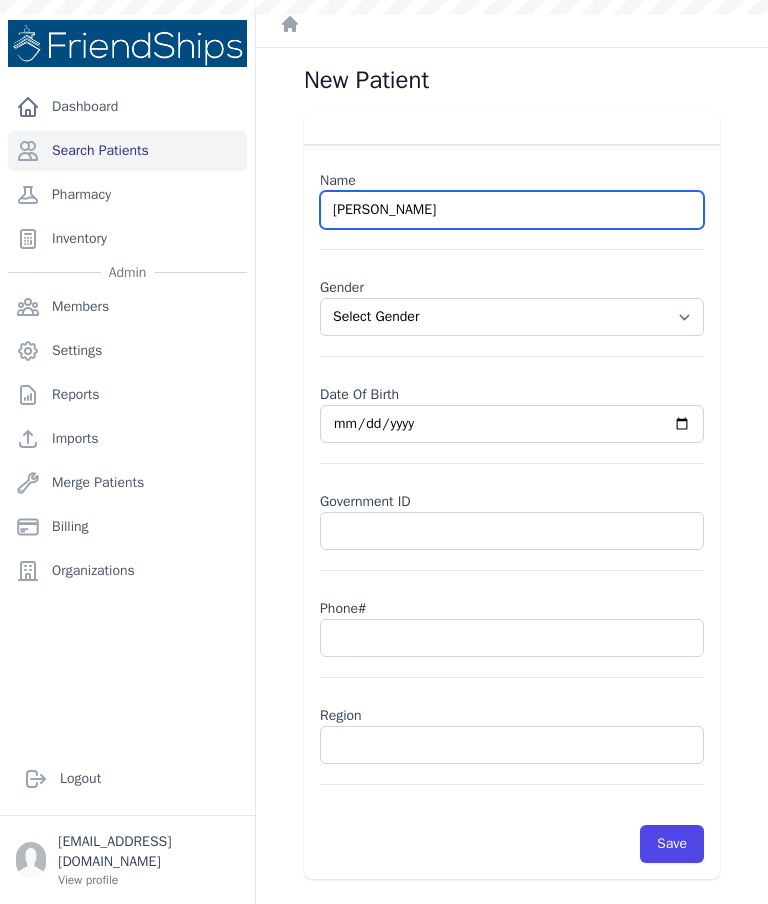 click on "[PERSON_NAME]" at bounding box center [512, 210] 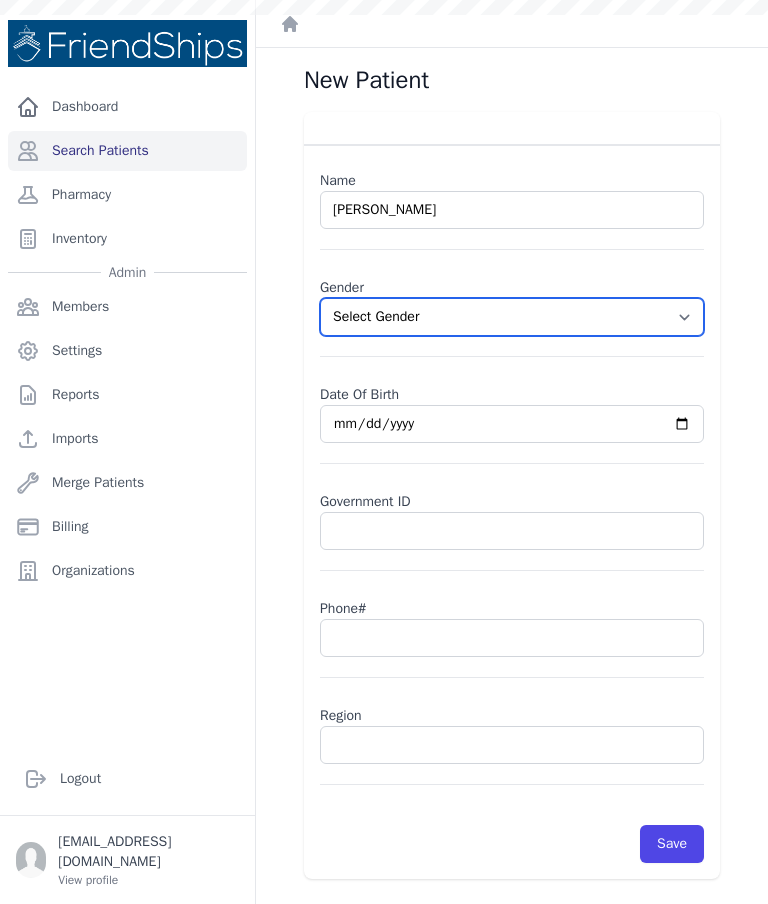 click on "Select Gender [DEMOGRAPHIC_DATA] [DEMOGRAPHIC_DATA]" at bounding box center (512, 317) 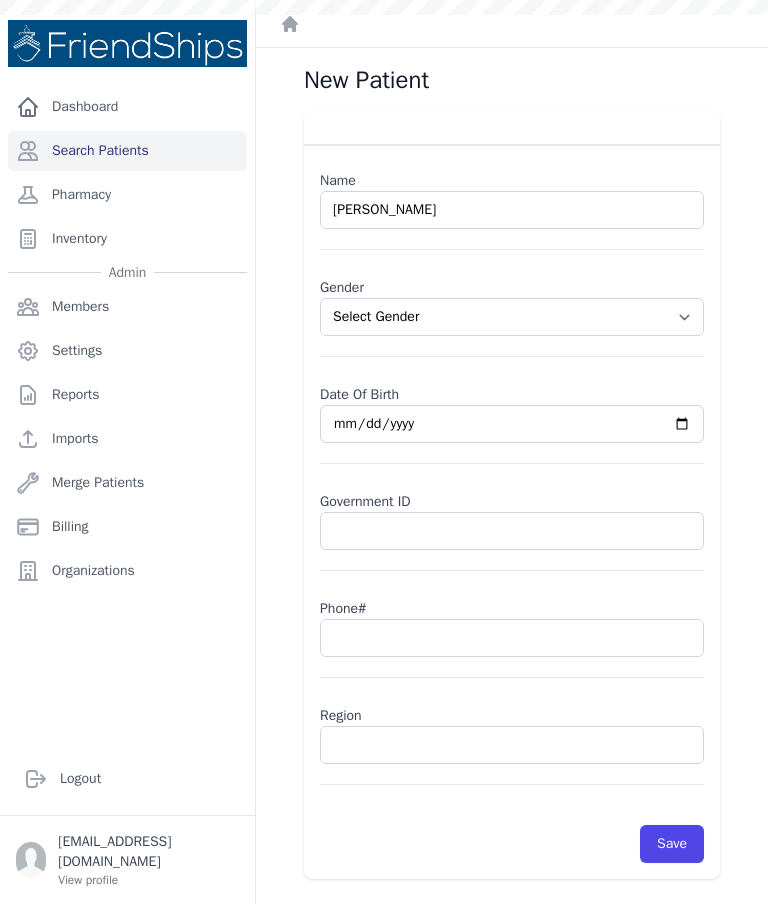 click at bounding box center [512, 424] 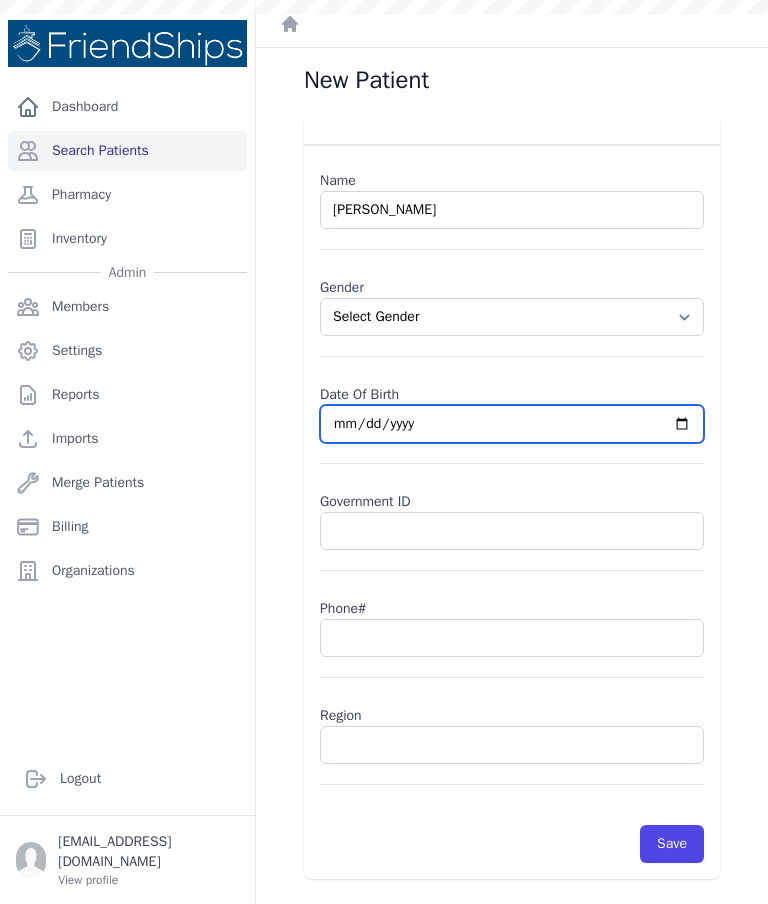 type on "[DATE]" 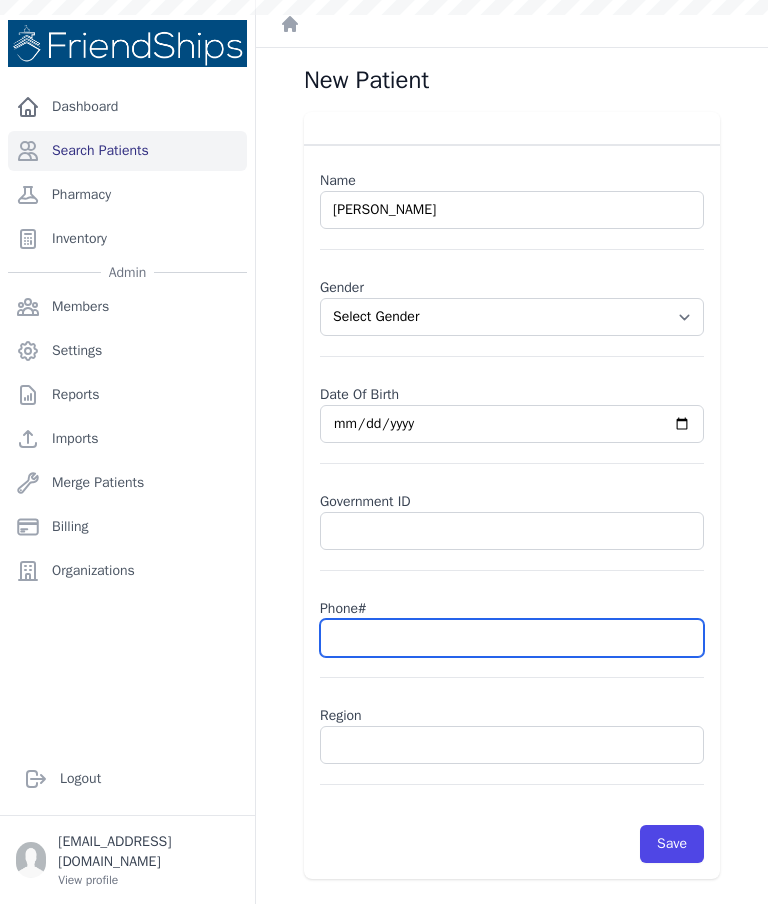 click at bounding box center (512, 638) 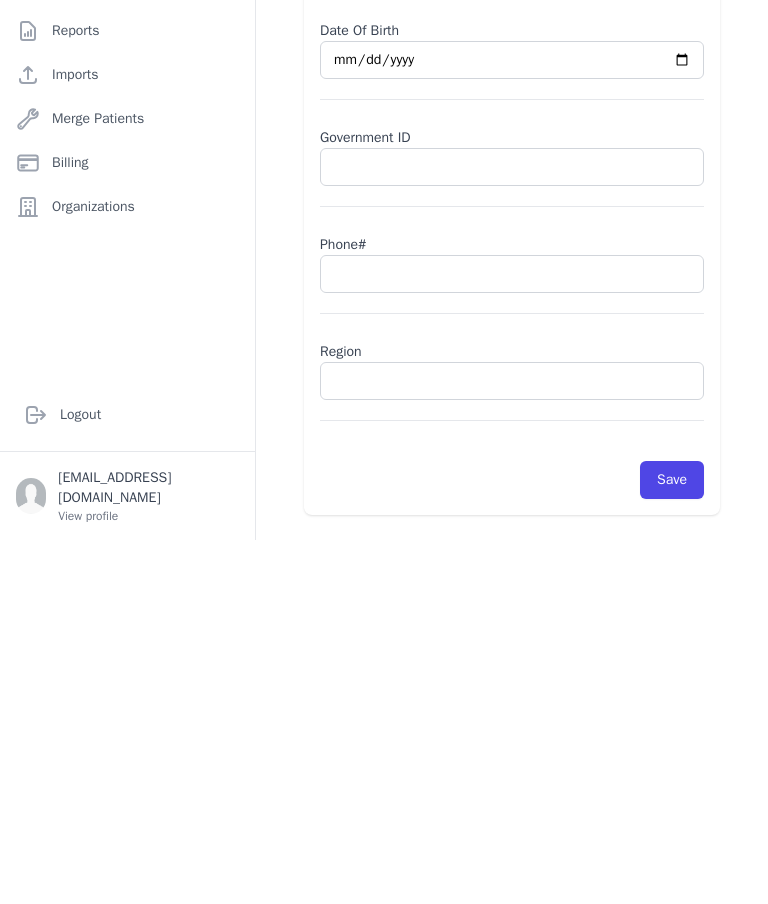 click on "Close sidebar
Dashboard
Search Patients
Pharmacy
Inventory
Admin
Members
Settings" at bounding box center [384, 452] 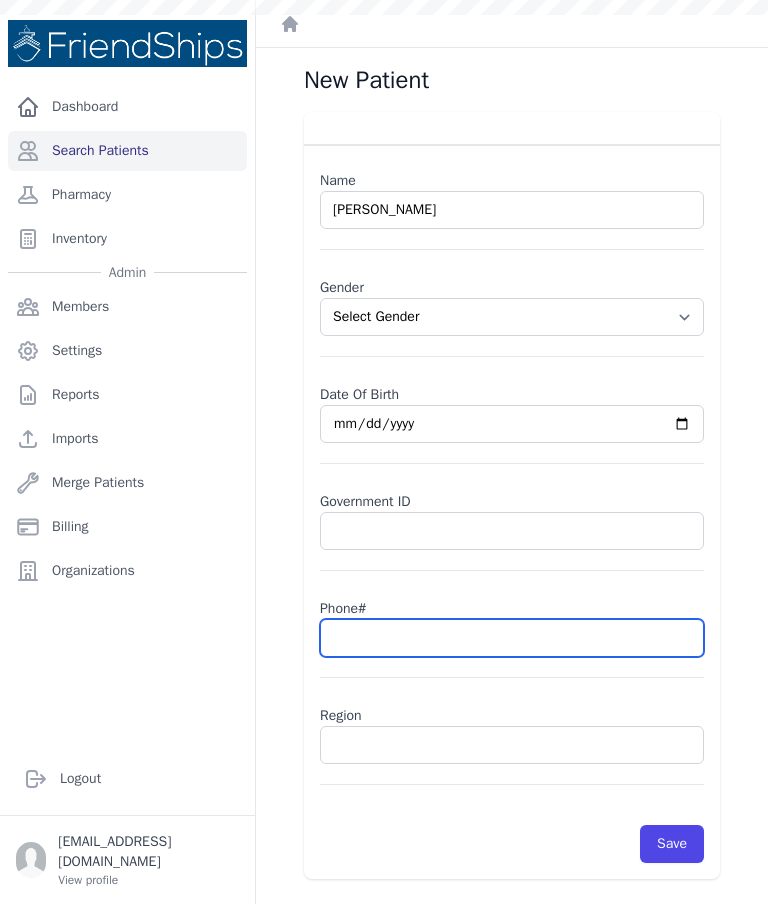 click at bounding box center [512, 638] 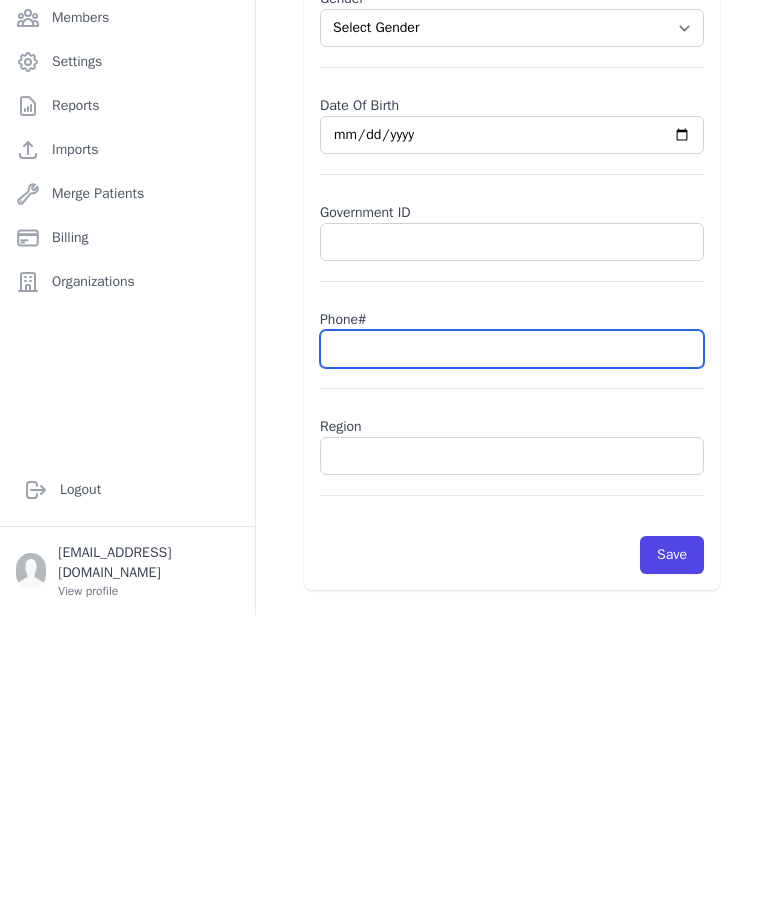 paste on "0988231770" 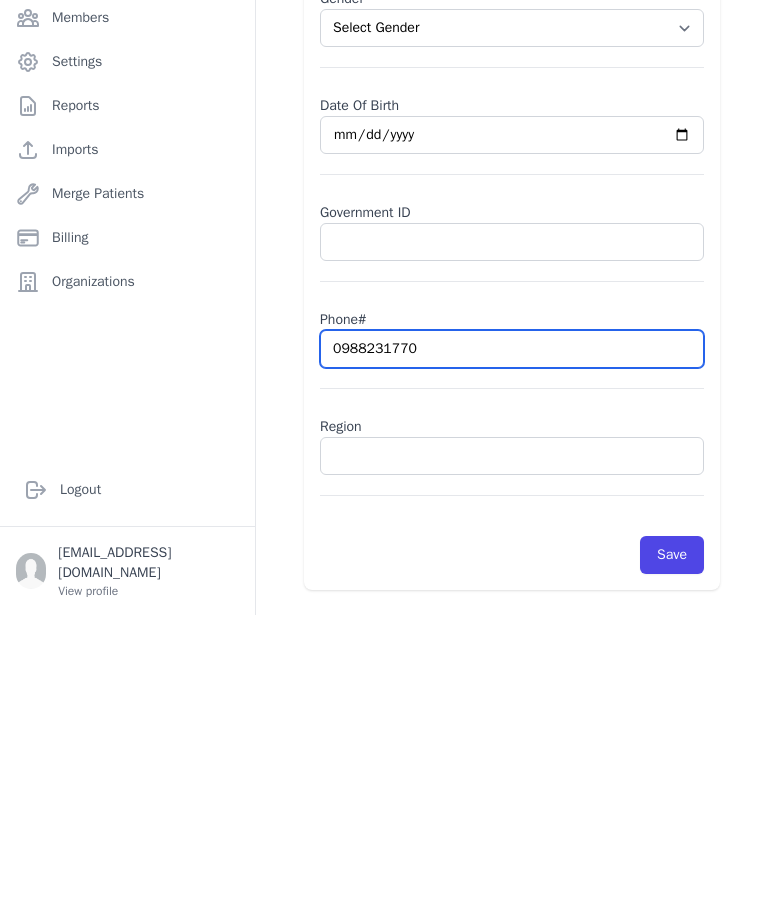 type on "0988231770" 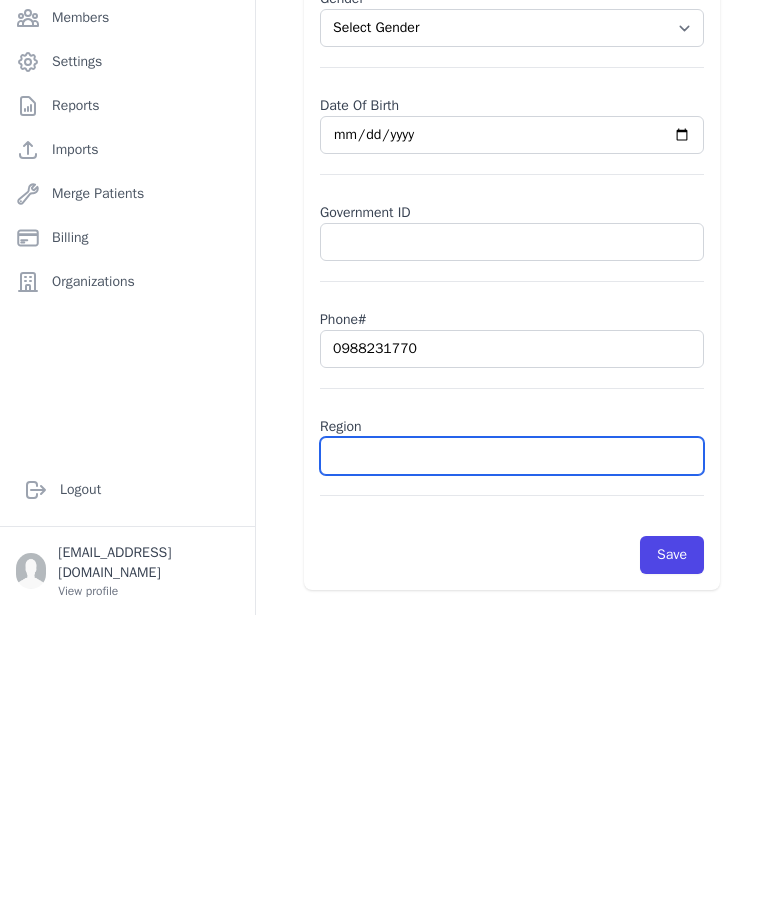 click at bounding box center (512, 745) 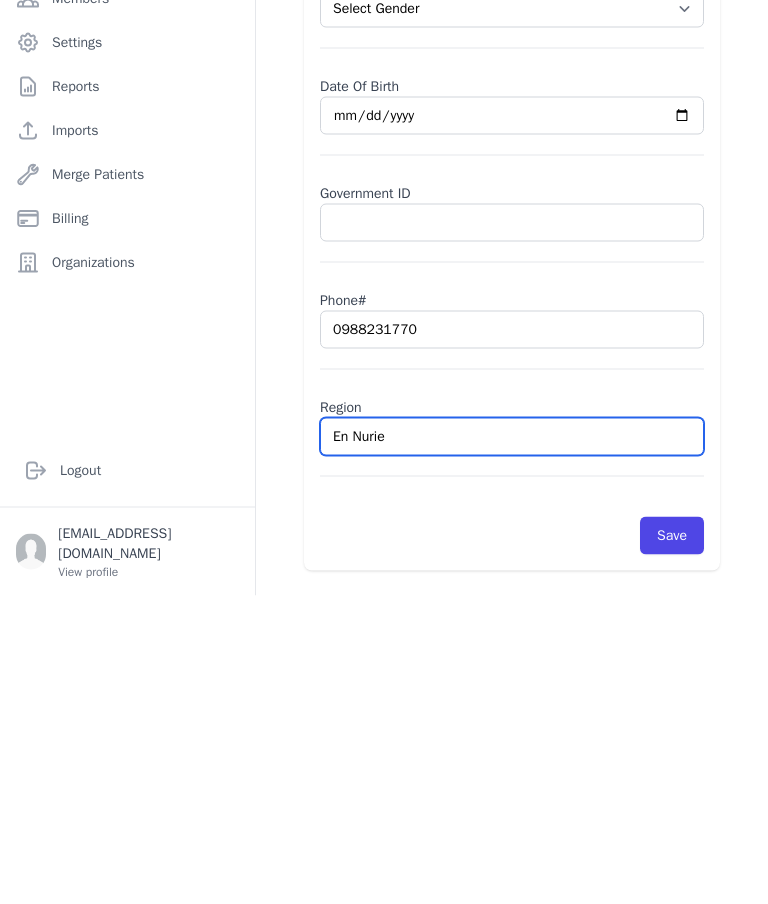 scroll, scrollTop: 53, scrollLeft: 0, axis: vertical 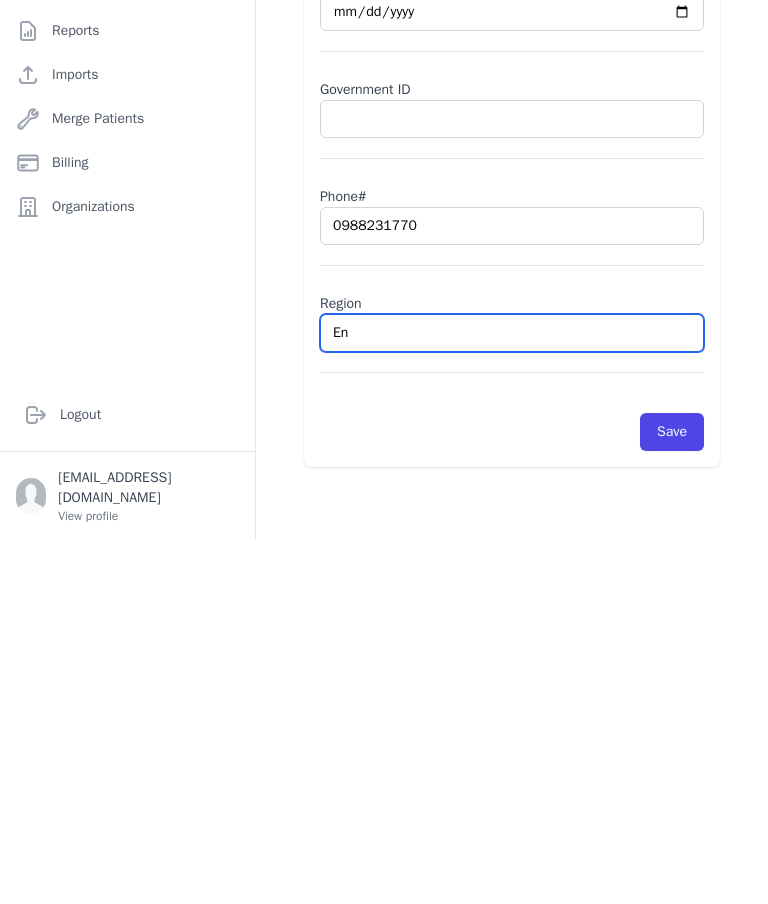 type on "E" 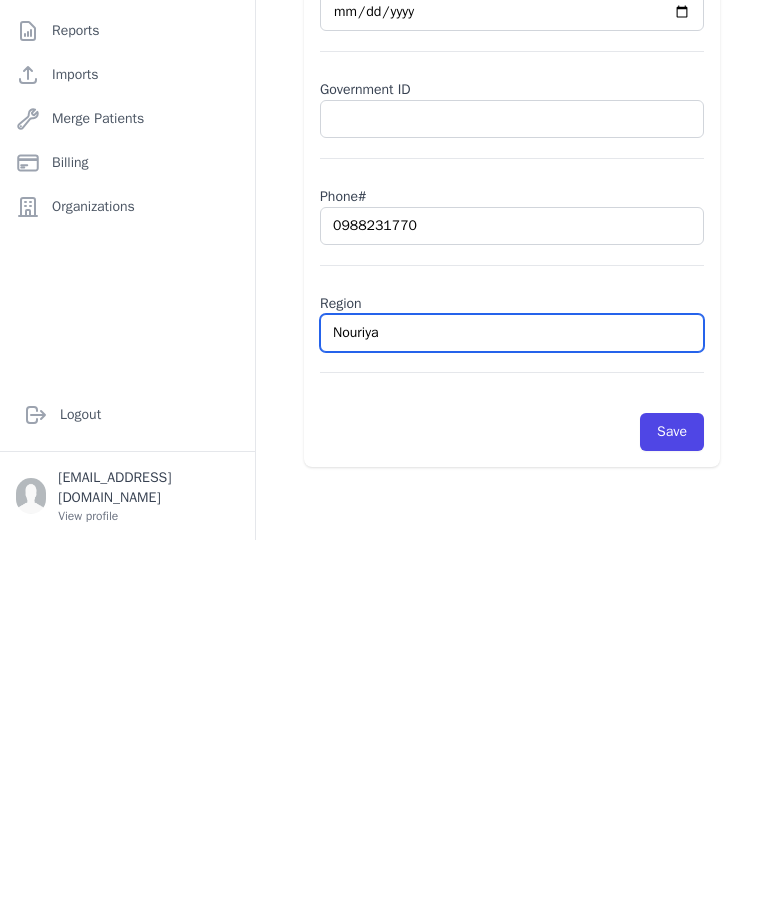 type on "Nouriya" 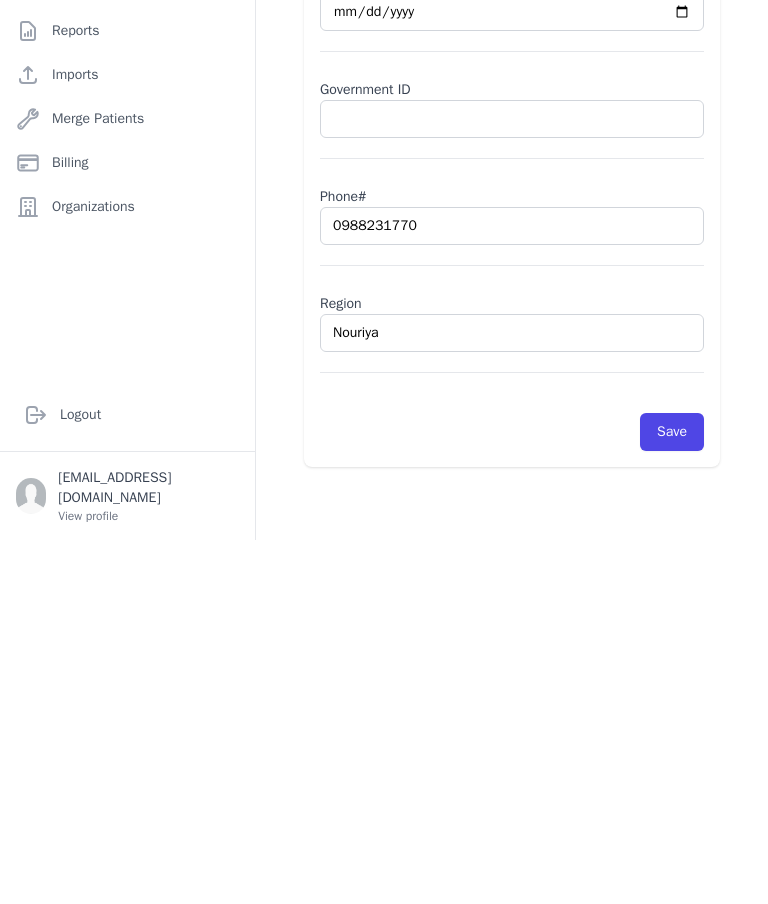 click on "Save" at bounding box center (672, 796) 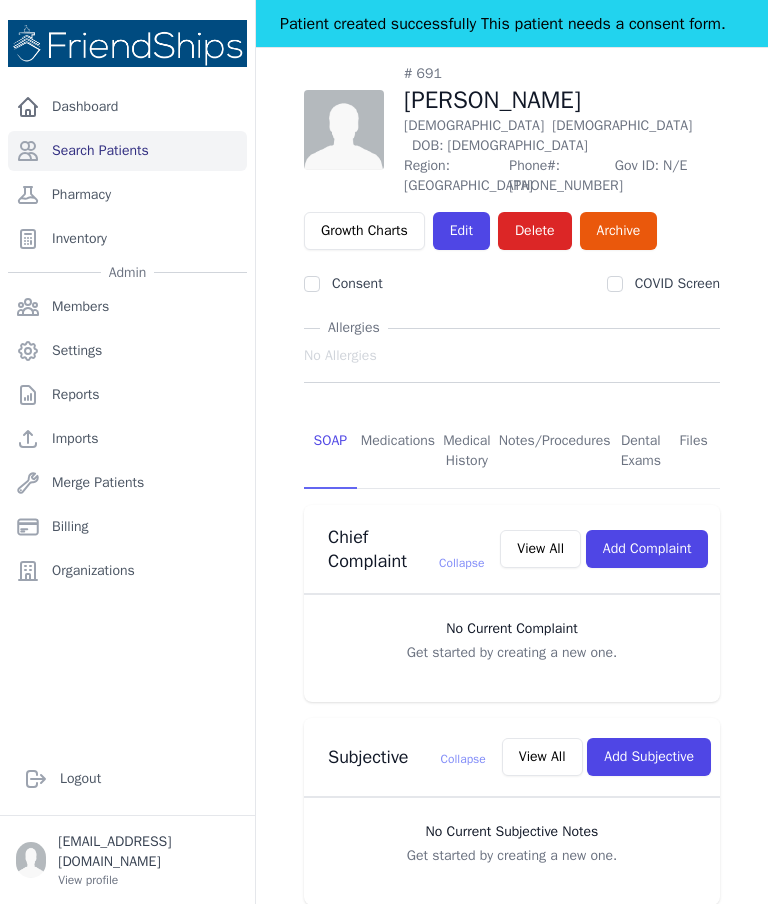 click on "Subjective
Collapse
View All
Add Subjective" at bounding box center [512, 757] 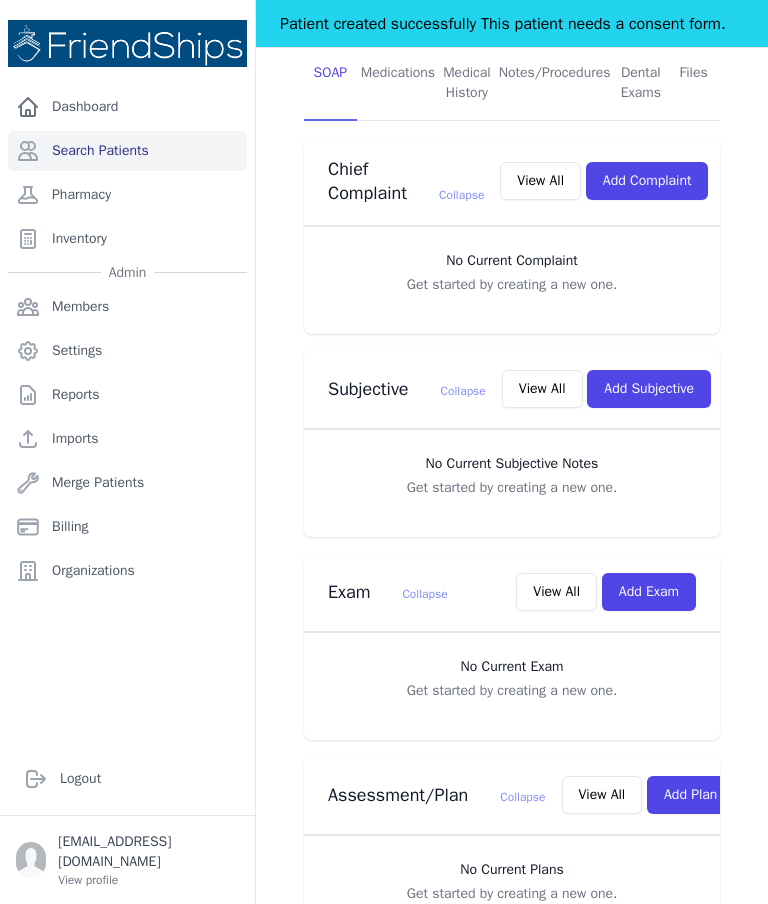 scroll, scrollTop: 415, scrollLeft: 0, axis: vertical 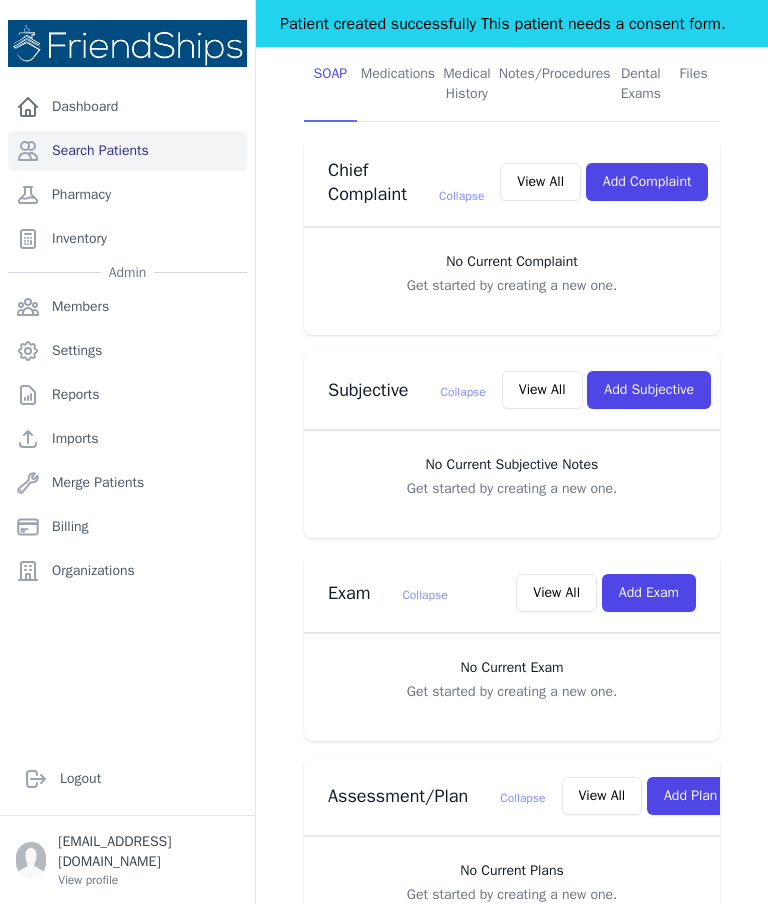 click on "Add Exam" at bounding box center [649, 593] 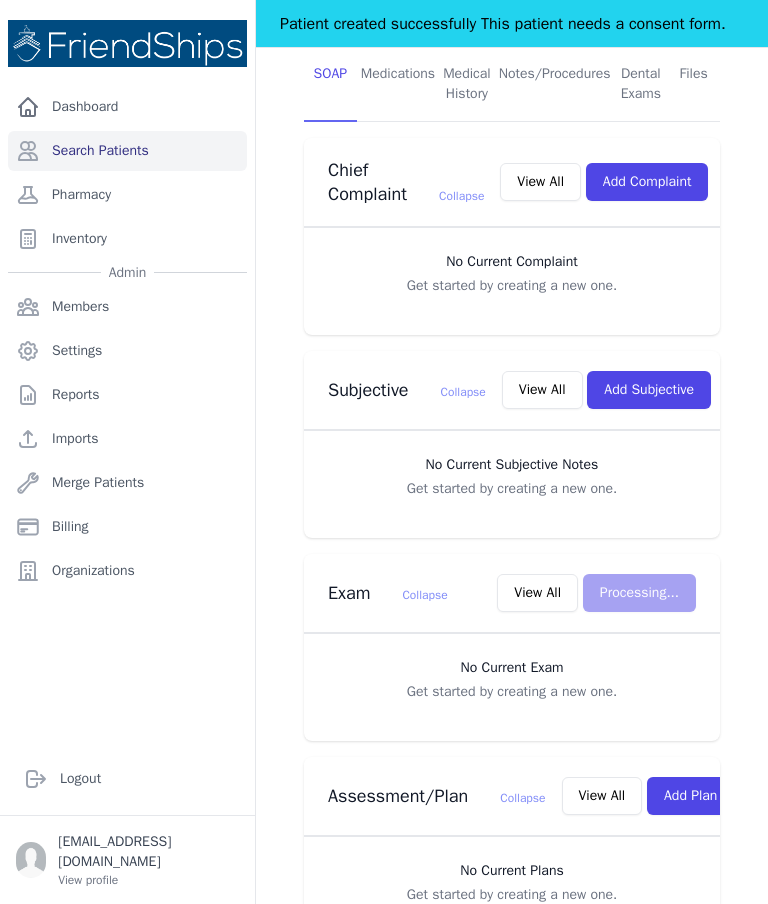 scroll, scrollTop: 0, scrollLeft: 0, axis: both 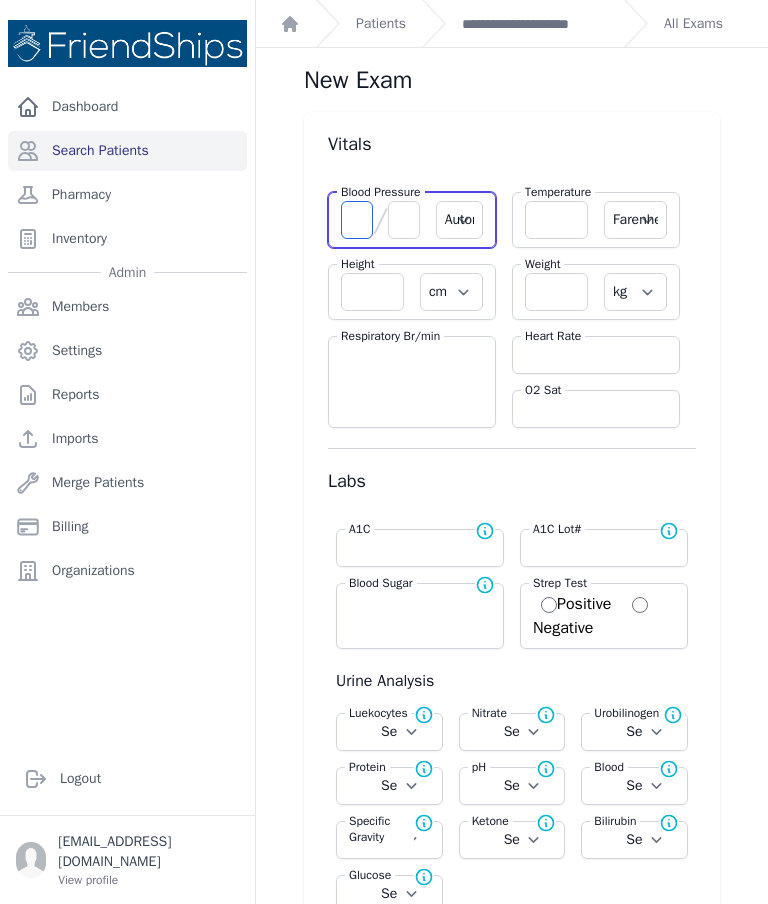 click at bounding box center [357, 220] 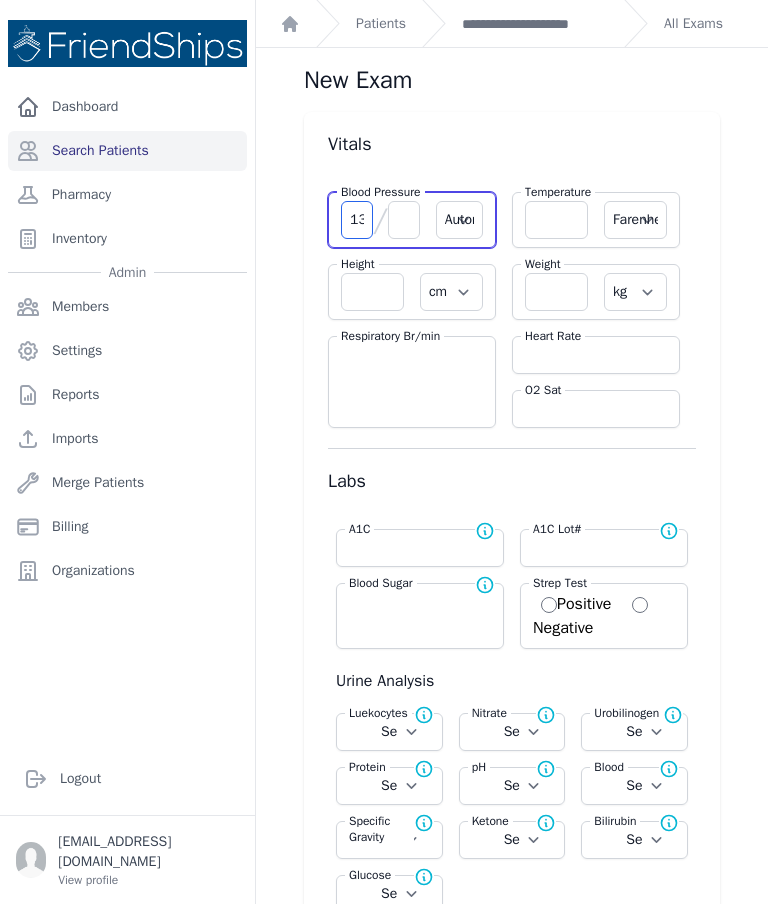 type on "131" 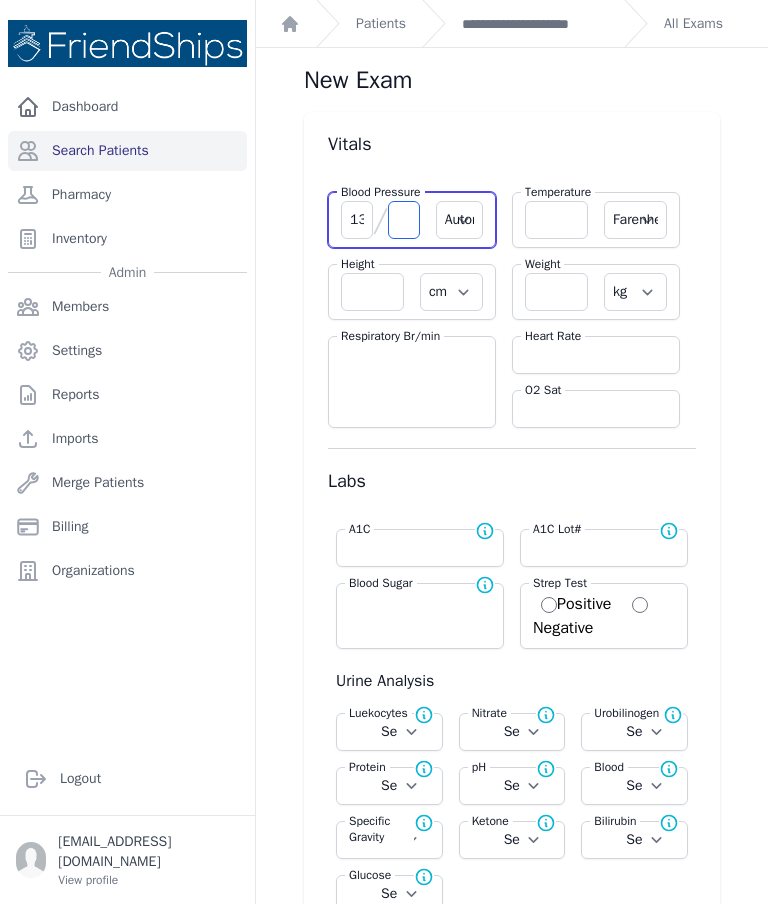 click at bounding box center (404, 220) 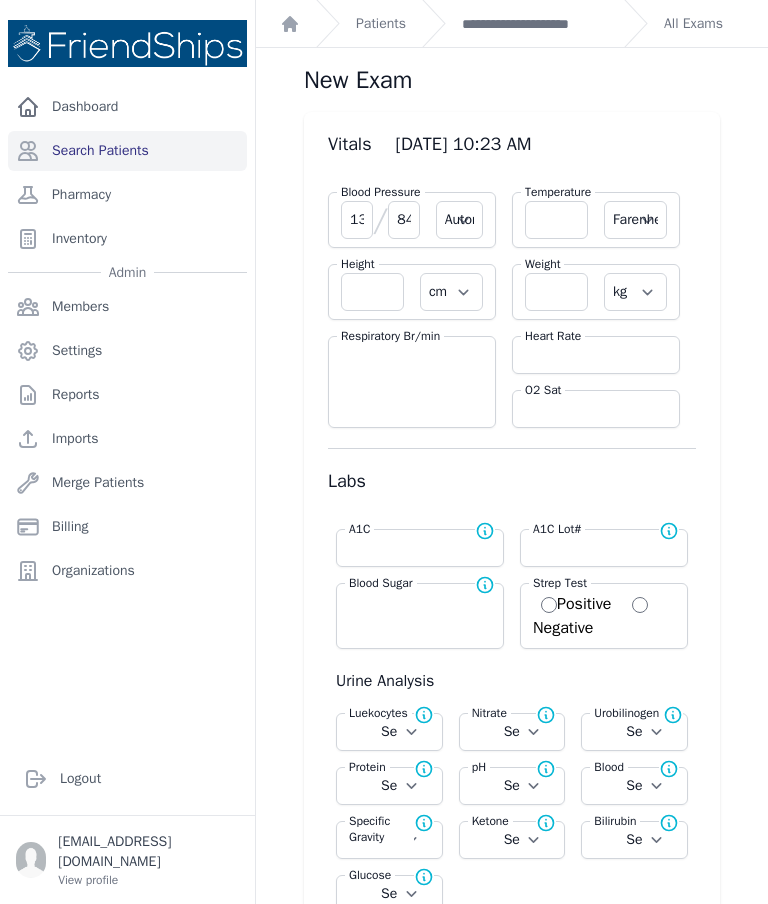 type on "84" 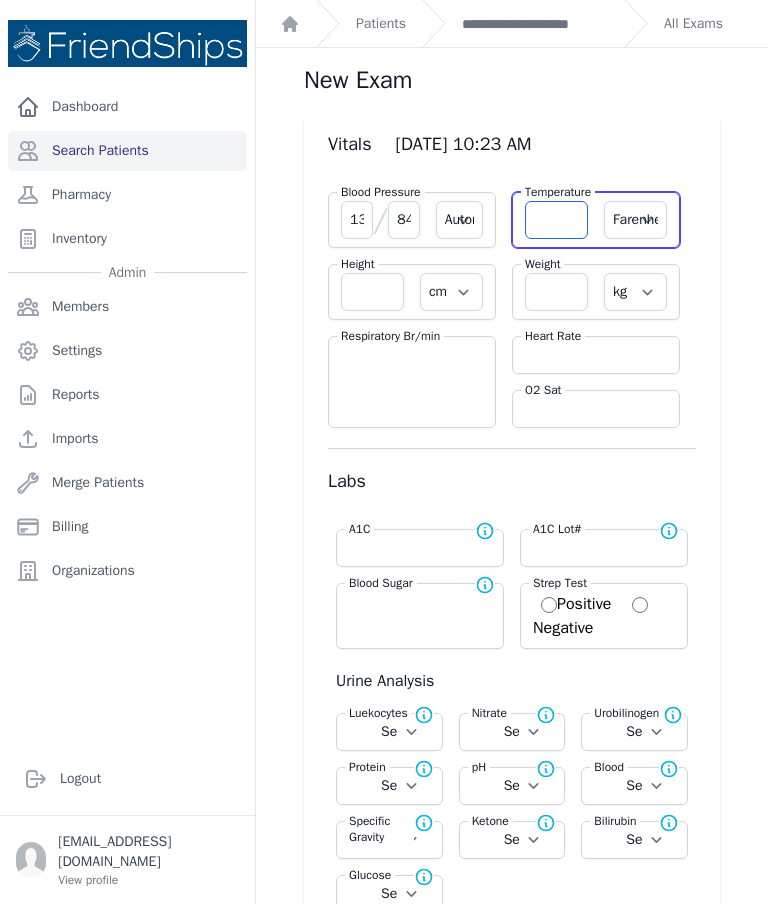 click at bounding box center (556, 220) 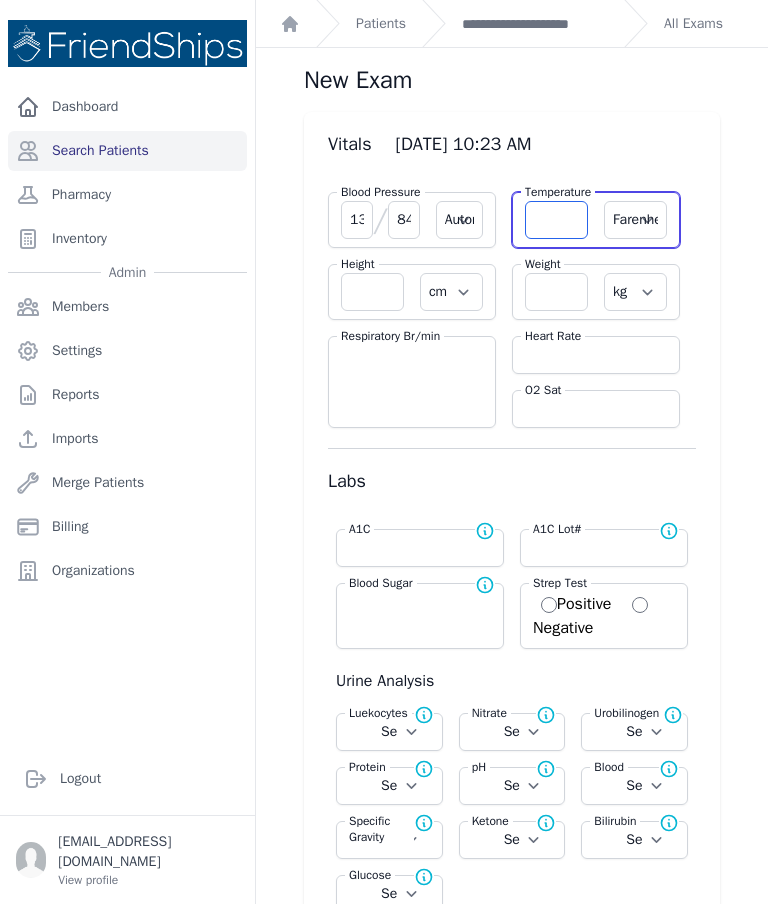 select on "Automatic" 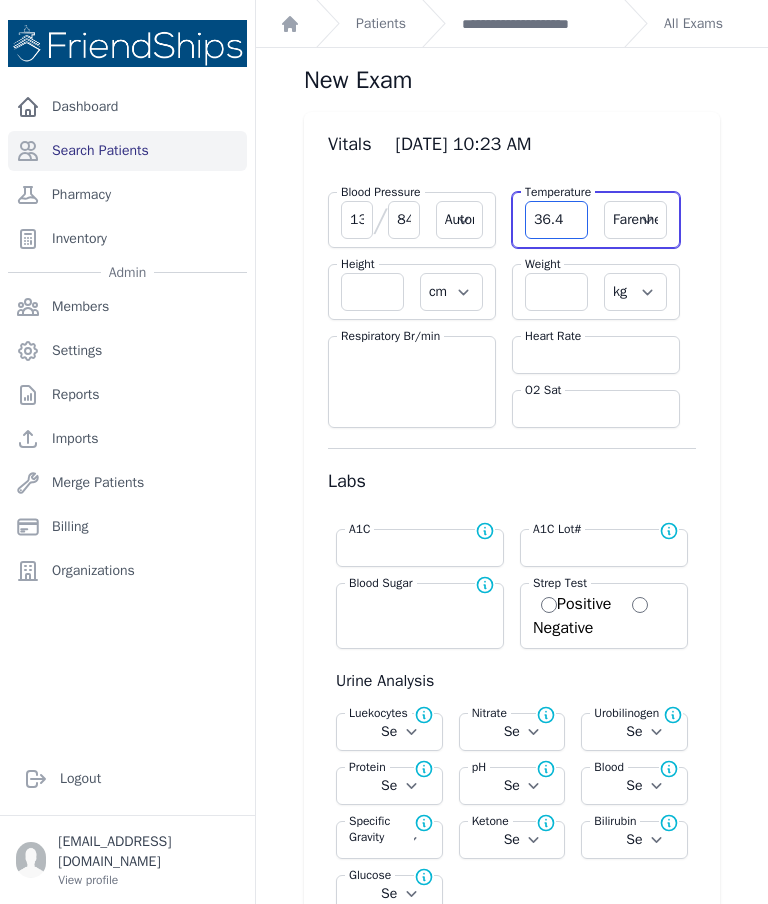 type on "36.4" 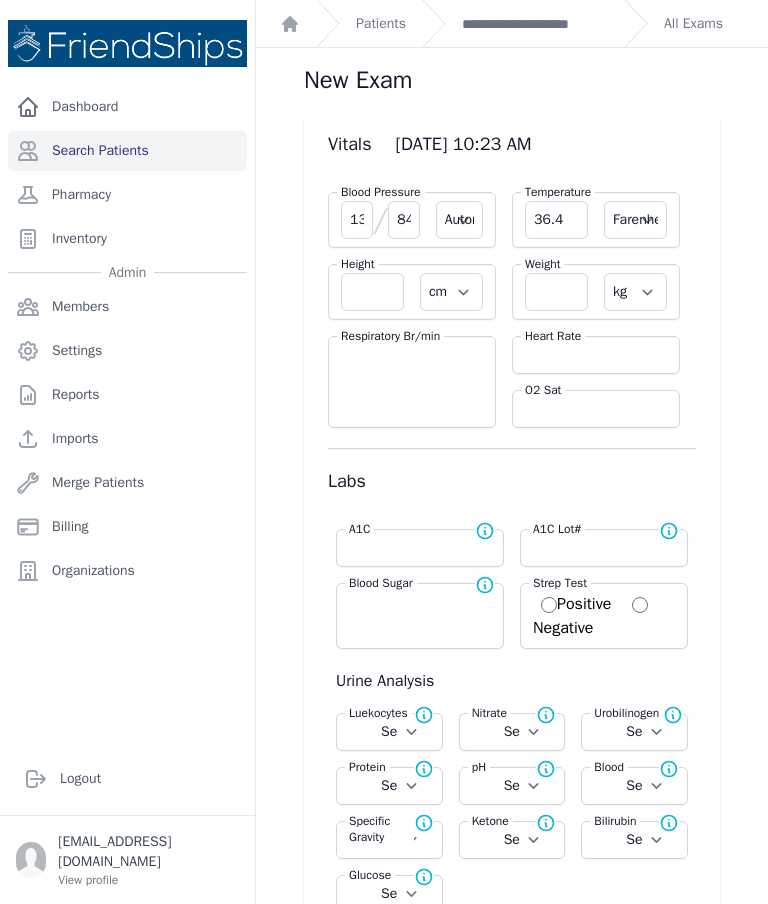click on "Farenheit [PERSON_NAME]" at bounding box center [635, 220] 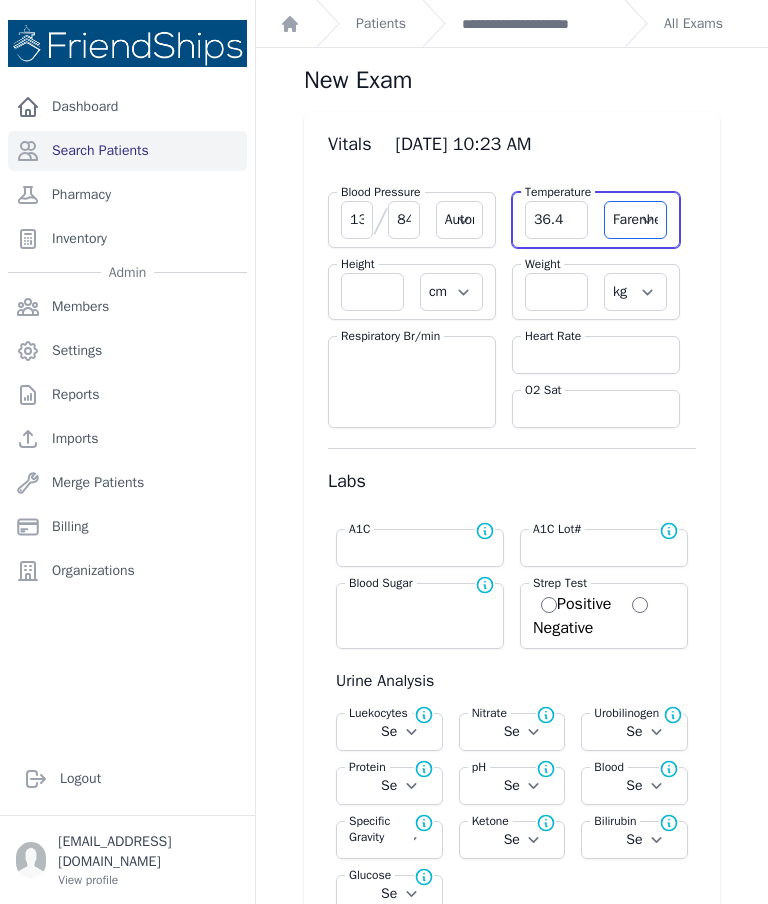 select on "Automatic" 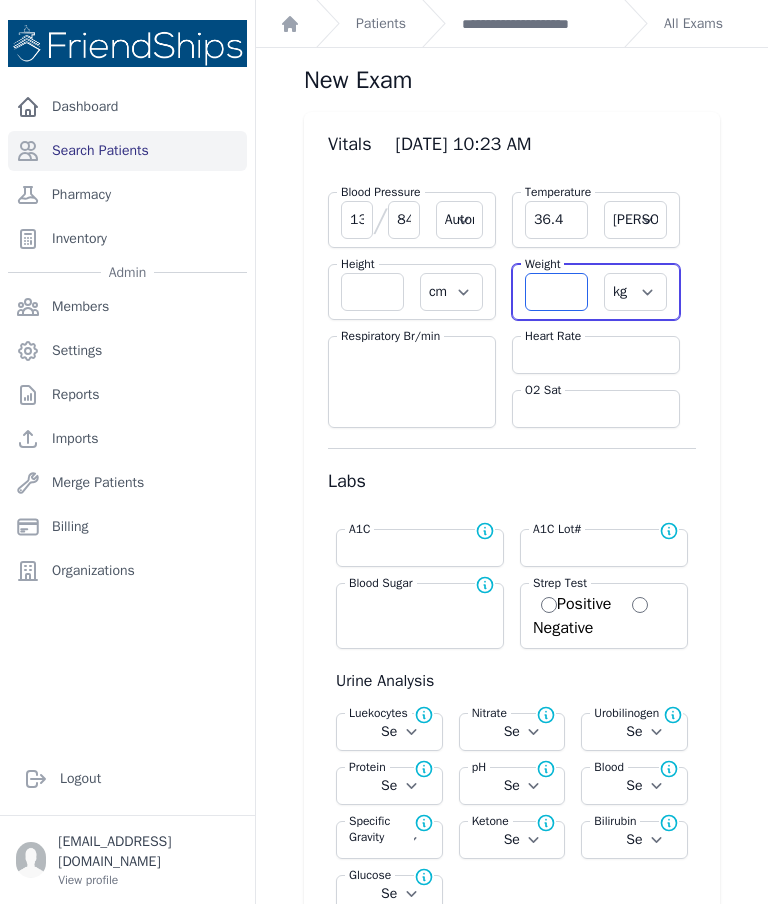 click at bounding box center (556, 292) 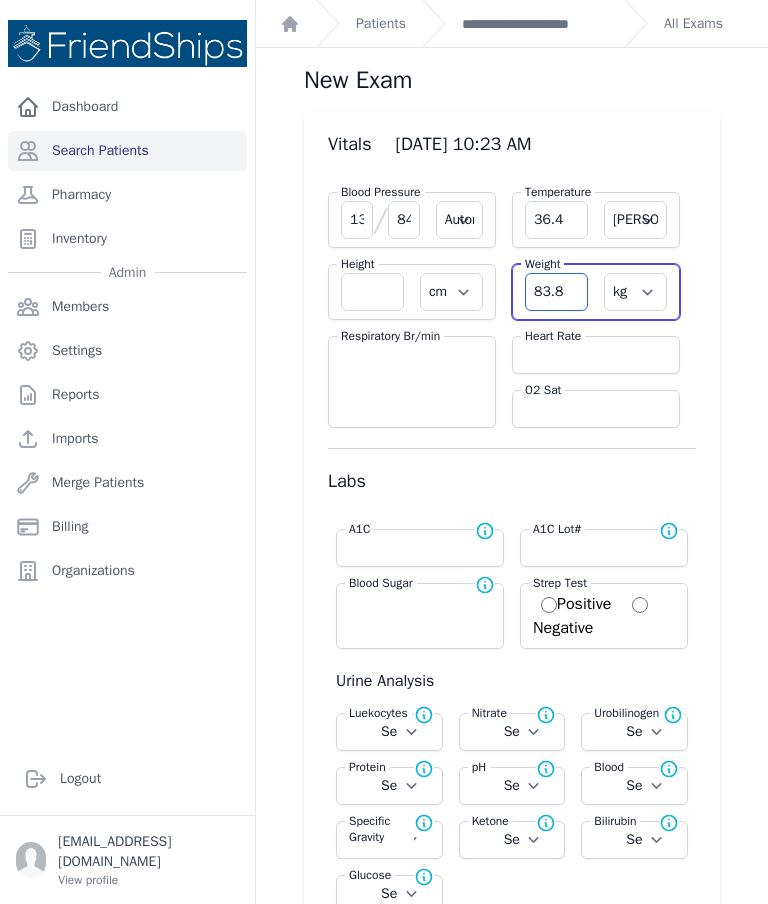 type on "83.8" 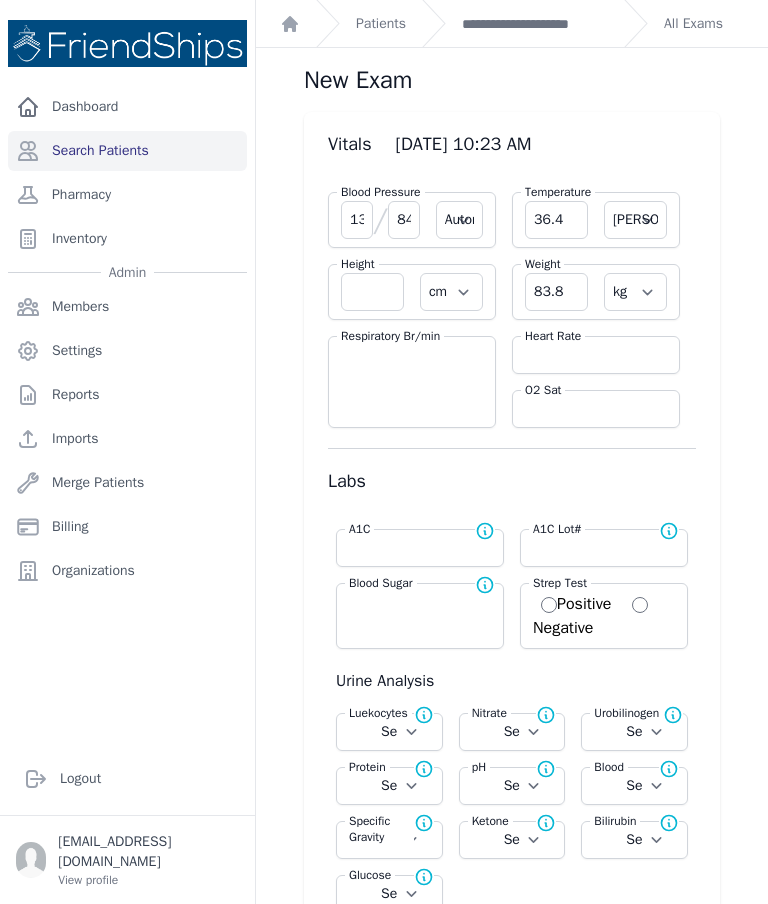 click at bounding box center (596, 355) 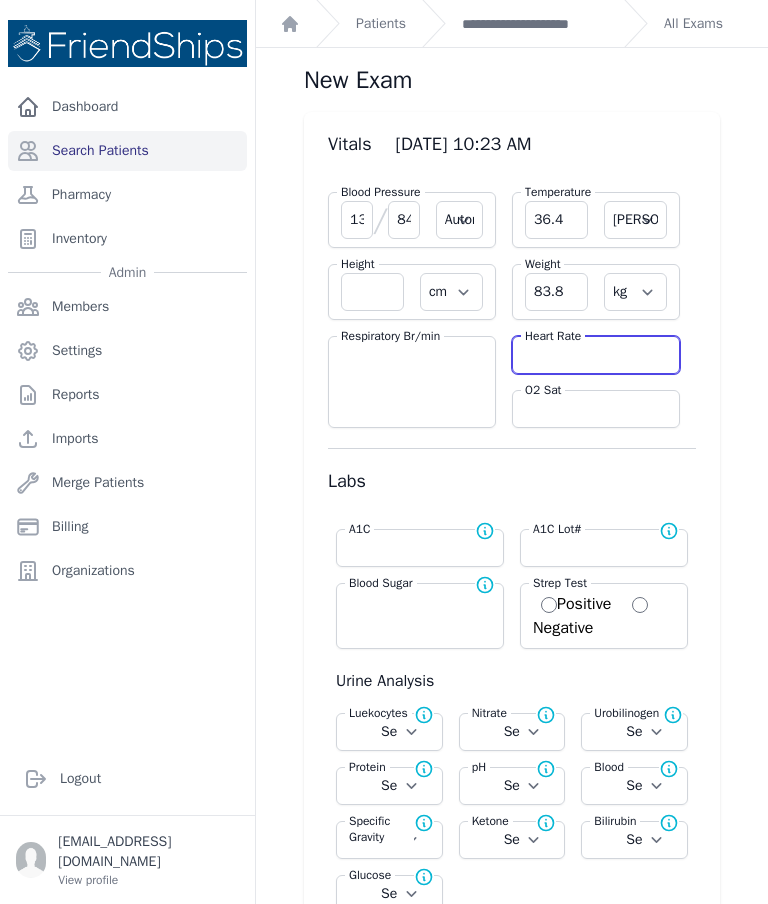 select on "Automatic" 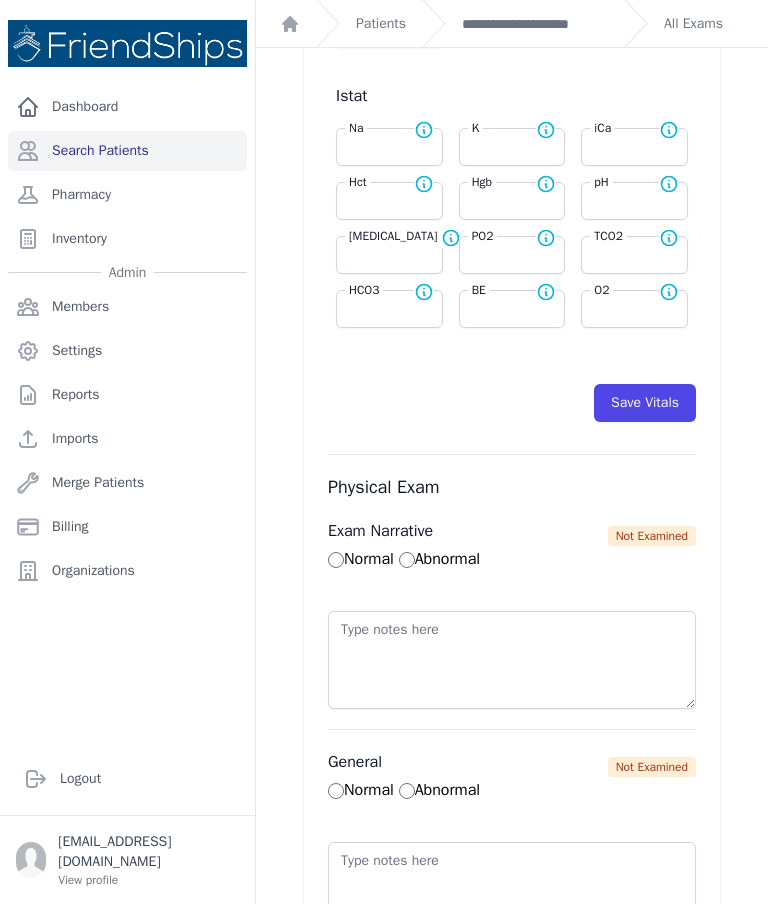 scroll, scrollTop: 866, scrollLeft: 0, axis: vertical 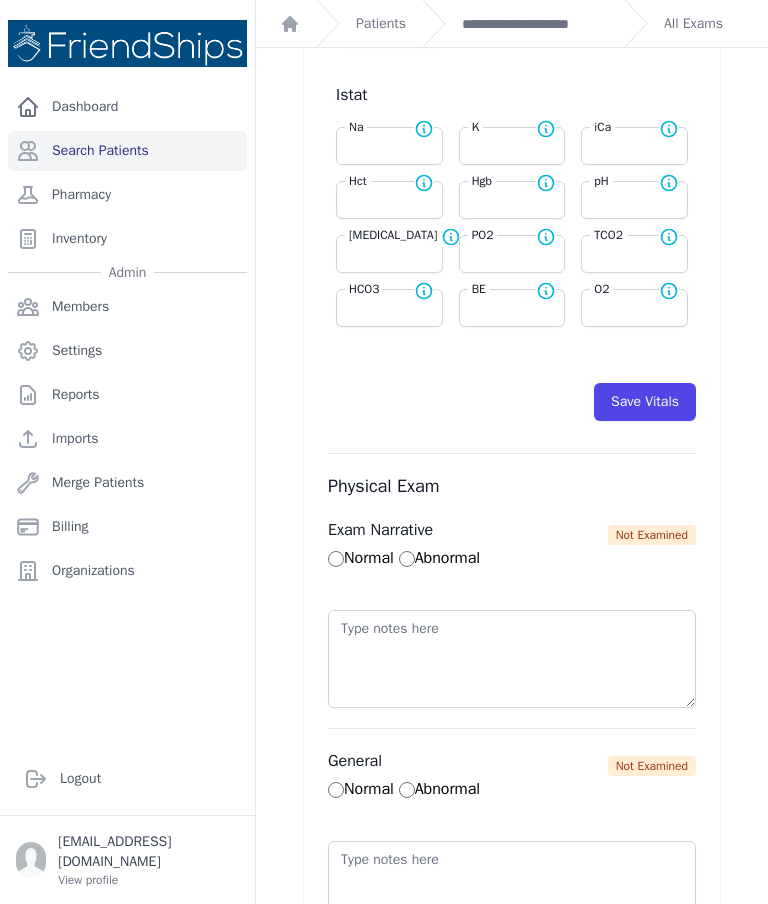 type on "74" 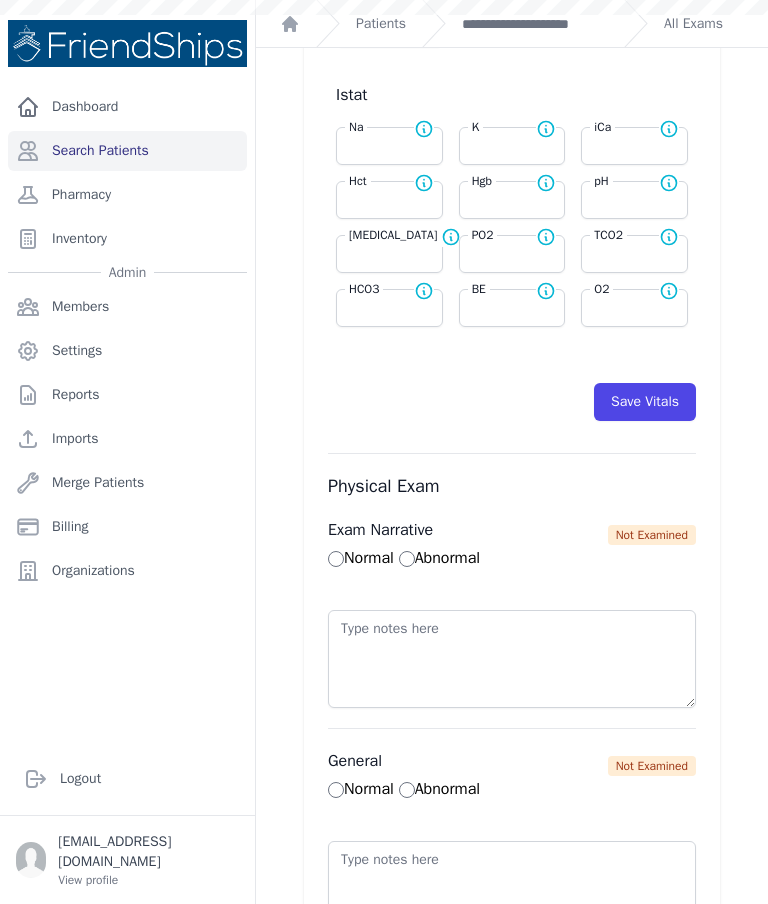 select on "Automatic" 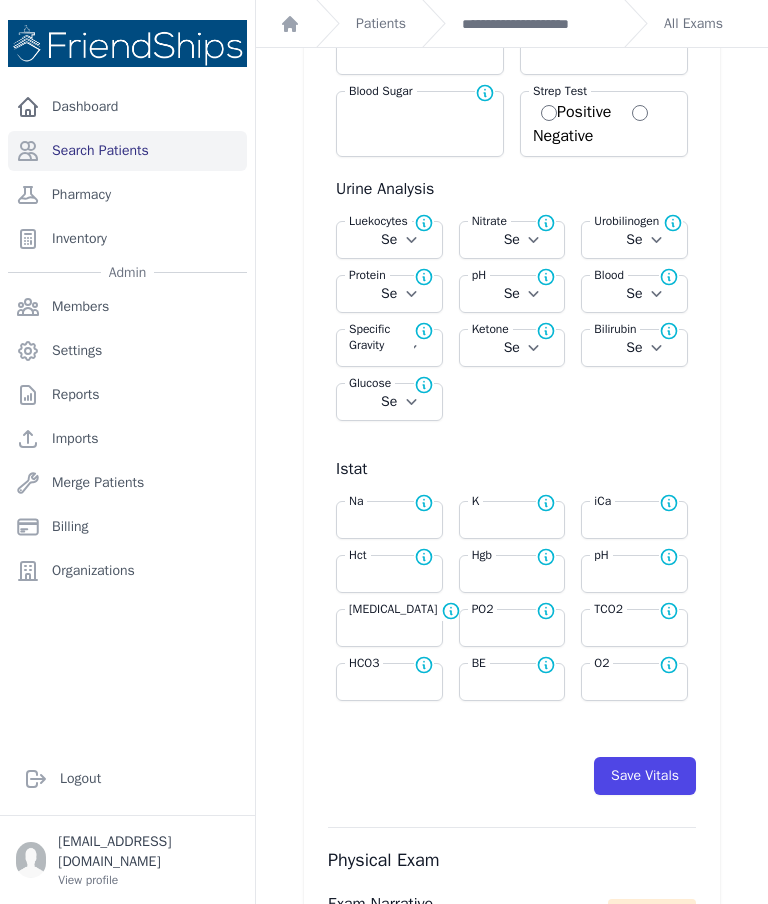 scroll, scrollTop: 512, scrollLeft: 0, axis: vertical 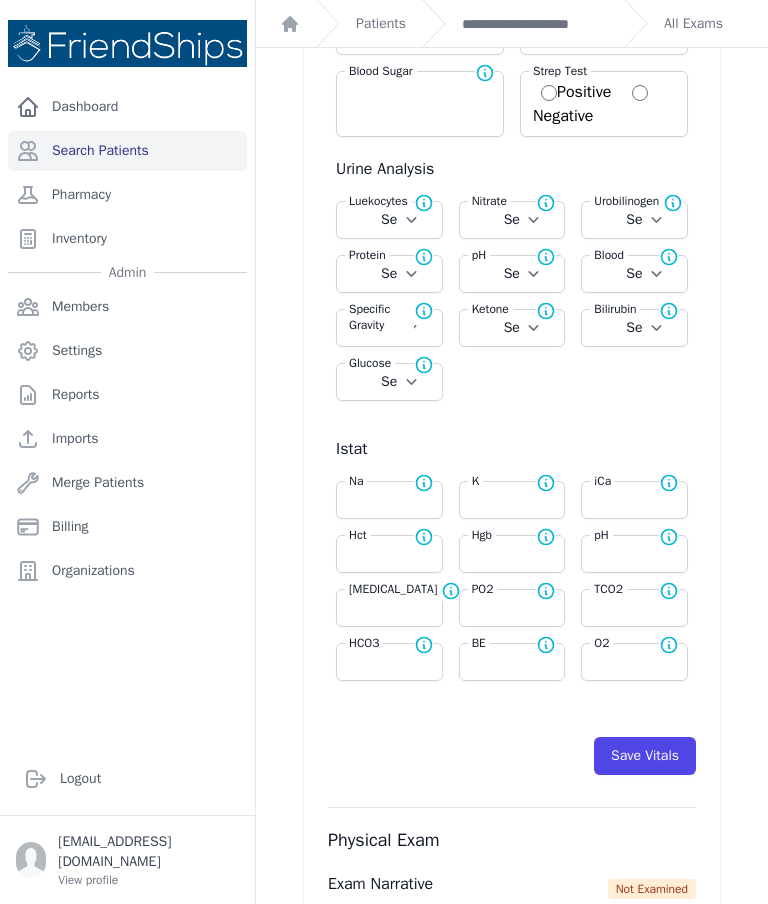 click on "Save Vitals" at bounding box center (645, 756) 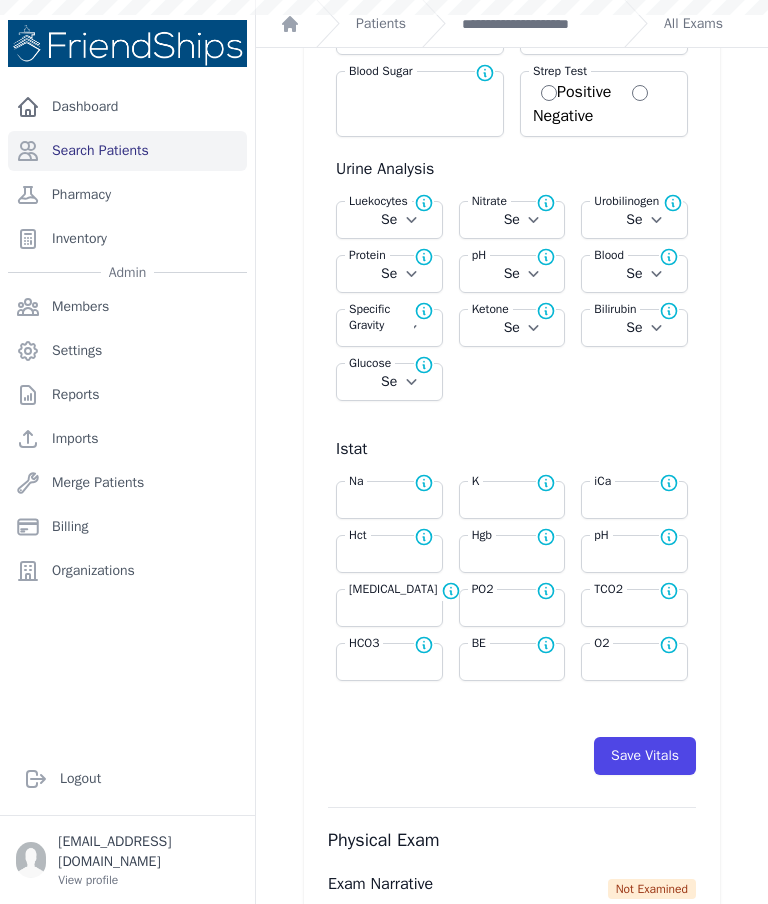 scroll, scrollTop: 0, scrollLeft: 0, axis: both 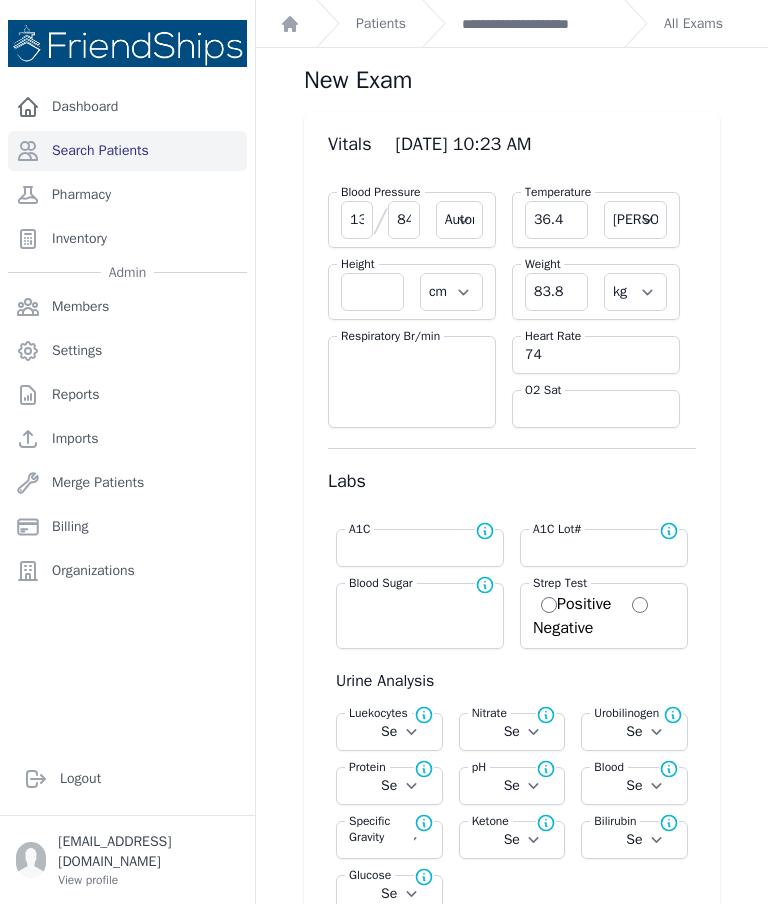 click on "**********" at bounding box center (535, 24) 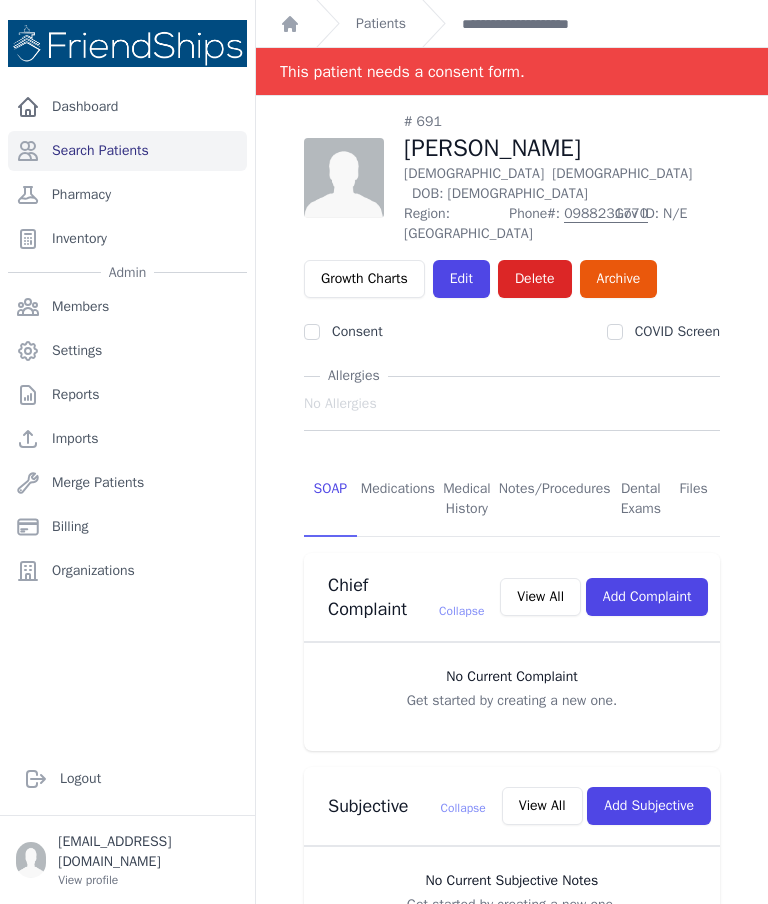 click on "Patients" at bounding box center (381, 24) 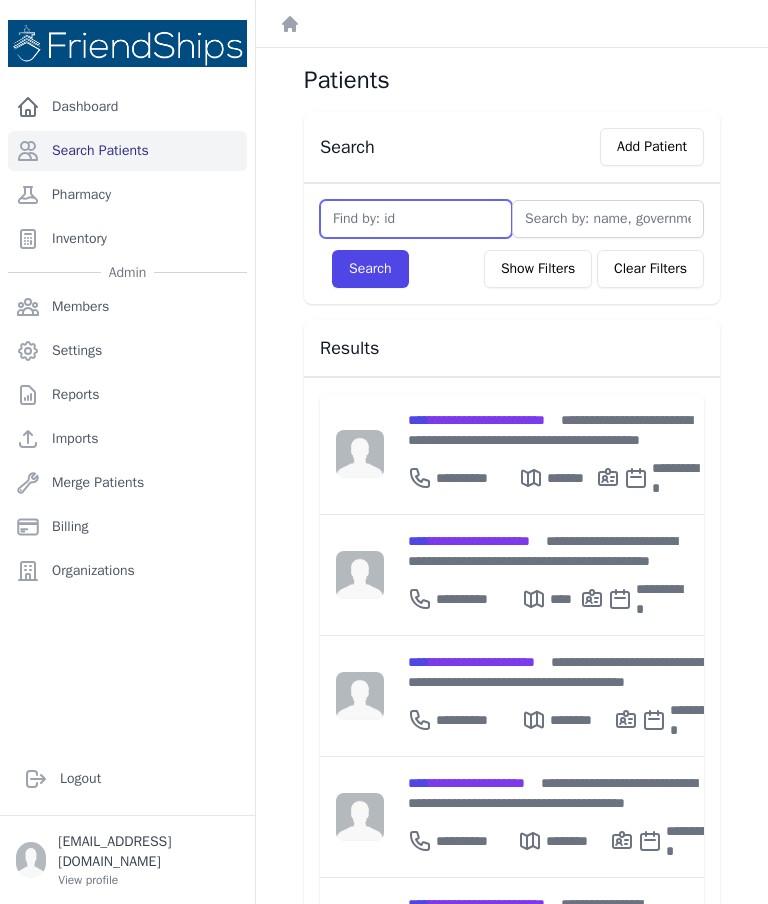 click at bounding box center [416, 219] 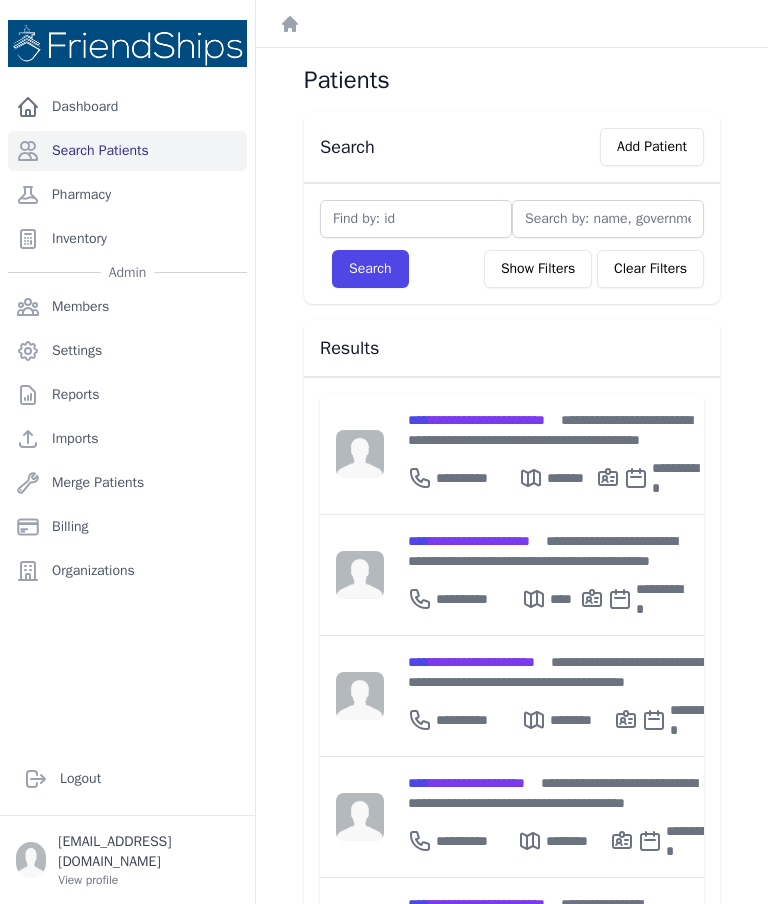 click on "Search
Add Patient
Search
Show Filters
Clear Filters
Filter By Age [DEMOGRAPHIC_DATA] 21-40 41-60 60+
Filter By Gender [DEMOGRAPHIC_DATA] [DEMOGRAPHIC_DATA]
[GEOGRAPHIC_DATA]
[GEOGRAPHIC_DATA]
Dara" at bounding box center (512, 875) 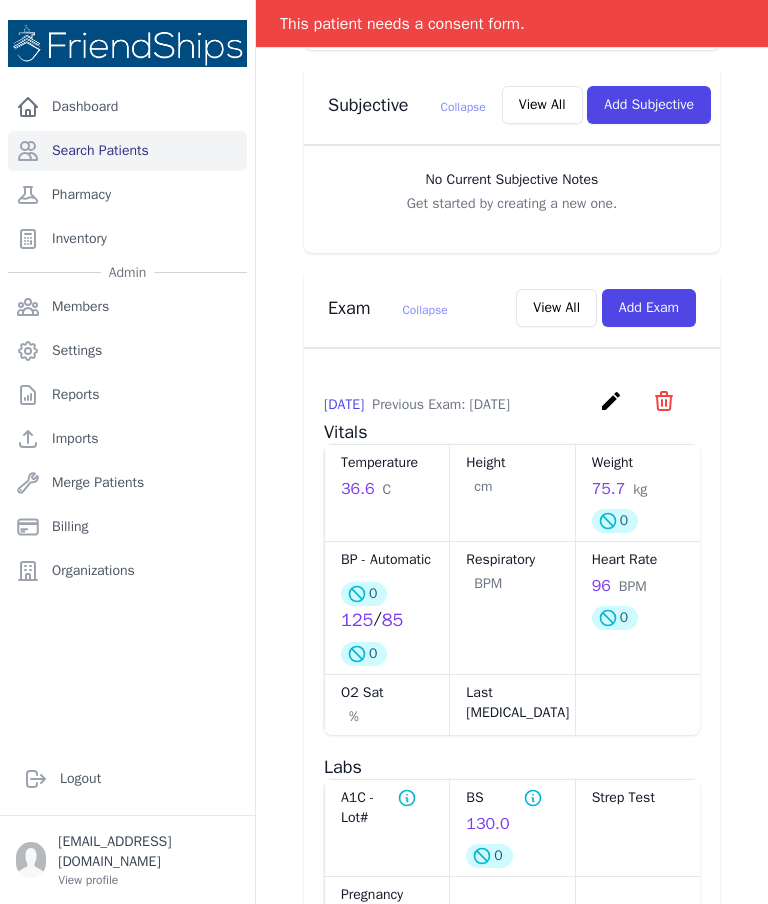 scroll, scrollTop: 698, scrollLeft: 0, axis: vertical 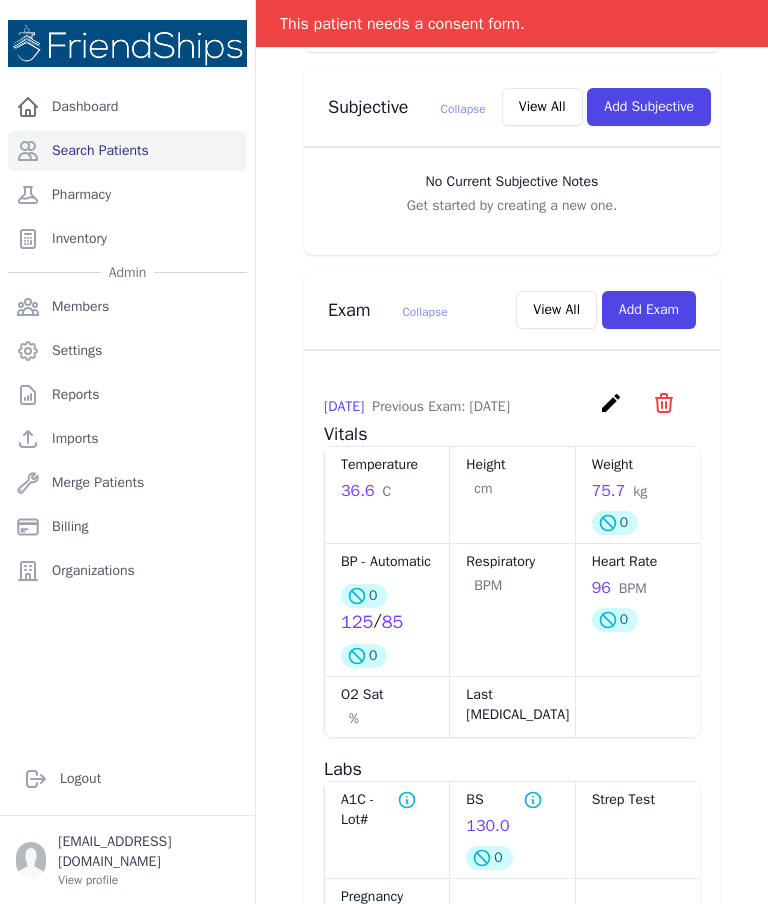 click on "create" at bounding box center [611, 403] 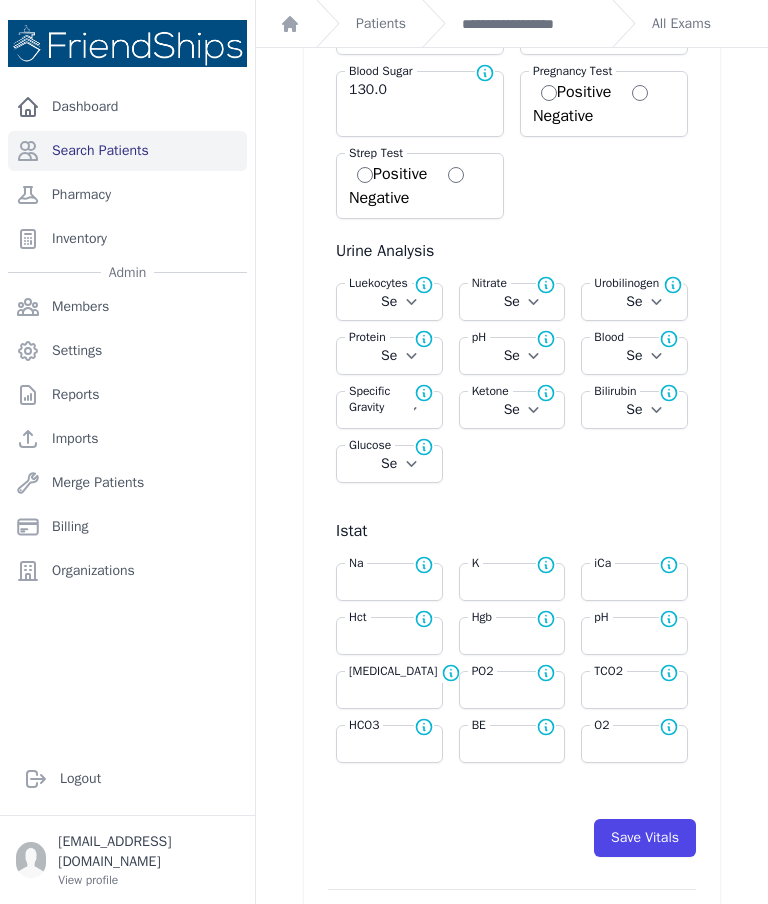 scroll, scrollTop: 501, scrollLeft: 0, axis: vertical 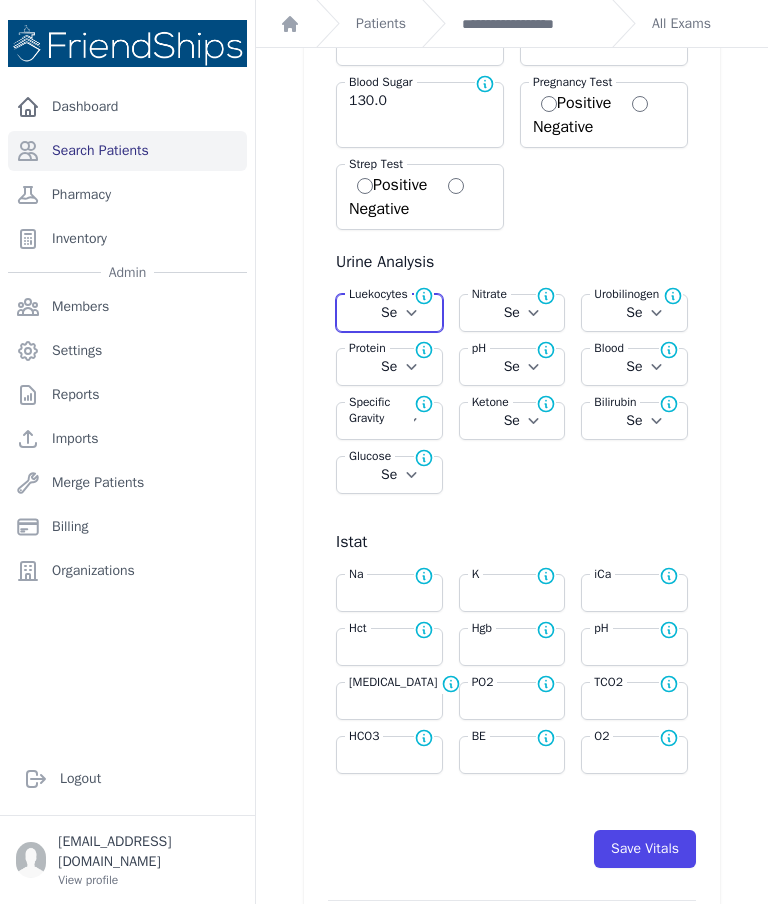 click on "Select Negative Trace Small Moderate Large" at bounding box center [389, 313] 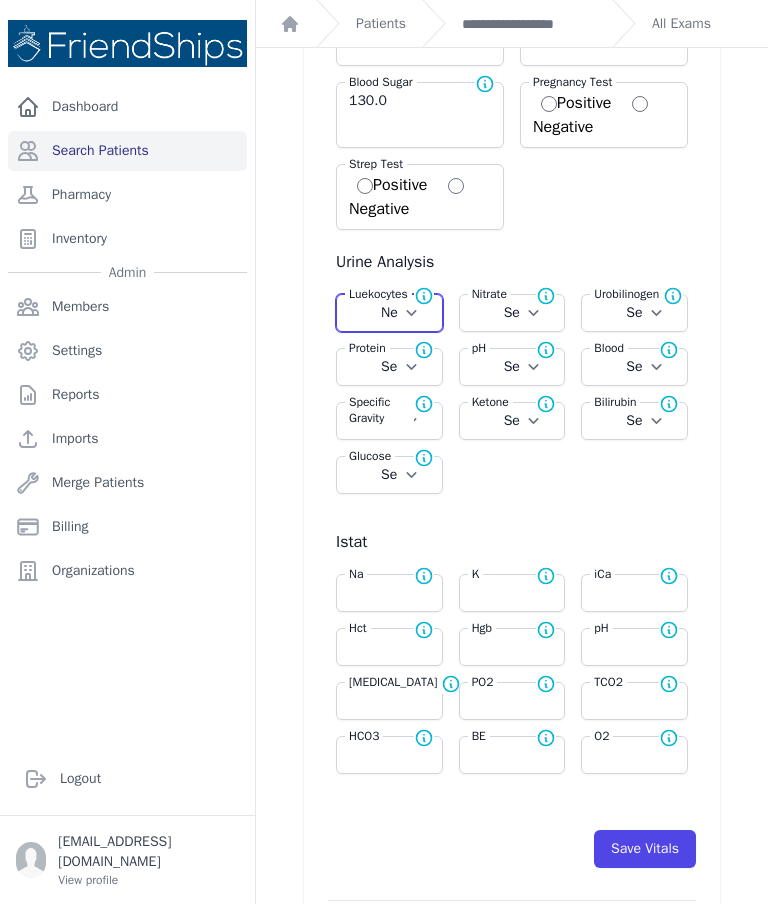 select on "Automatic" 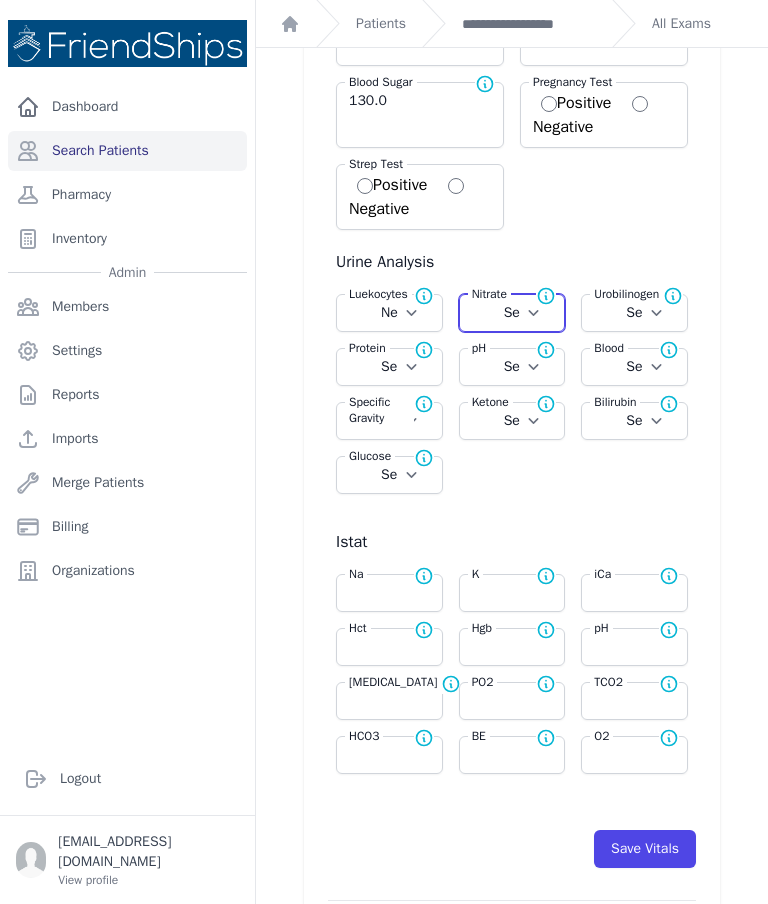 click on "Select Positive Negative" at bounding box center [512, 313] 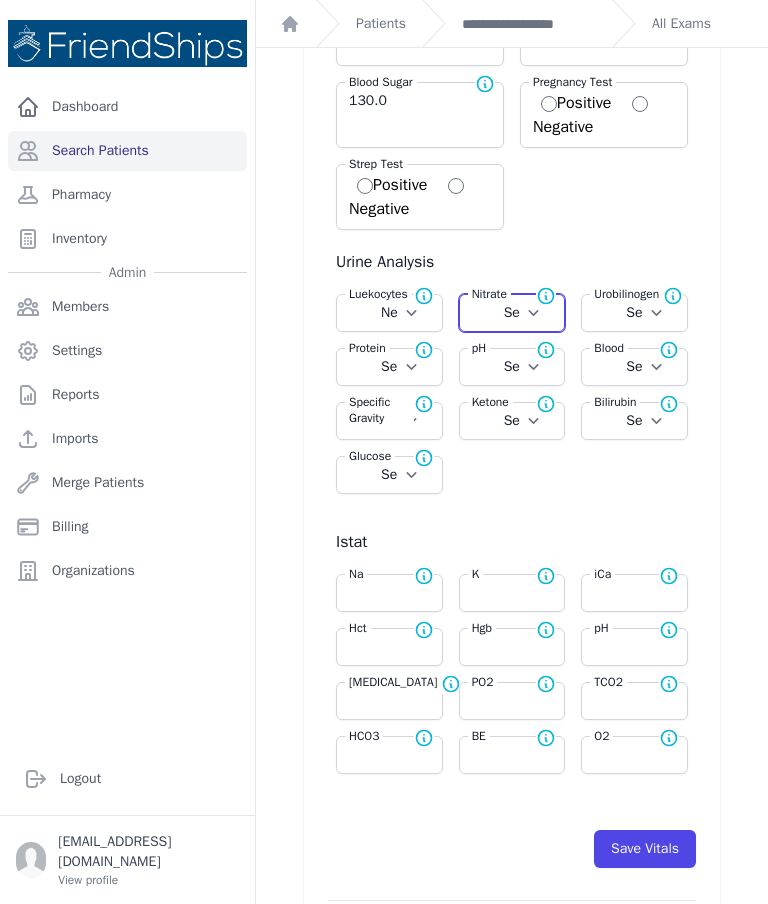 select on "Negative" 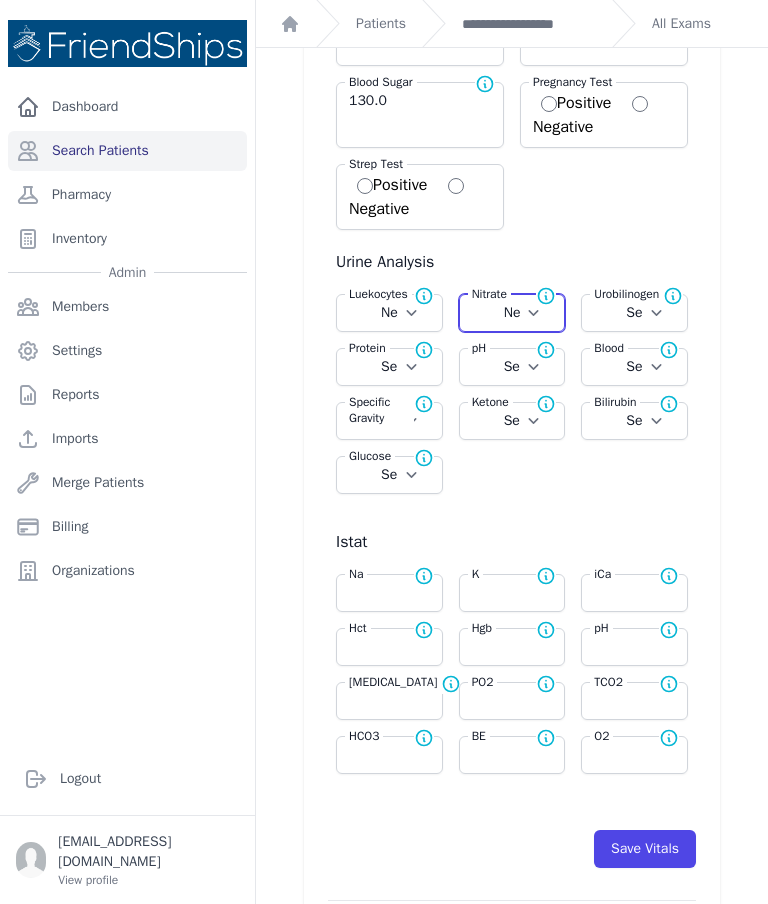 select on "Automatic" 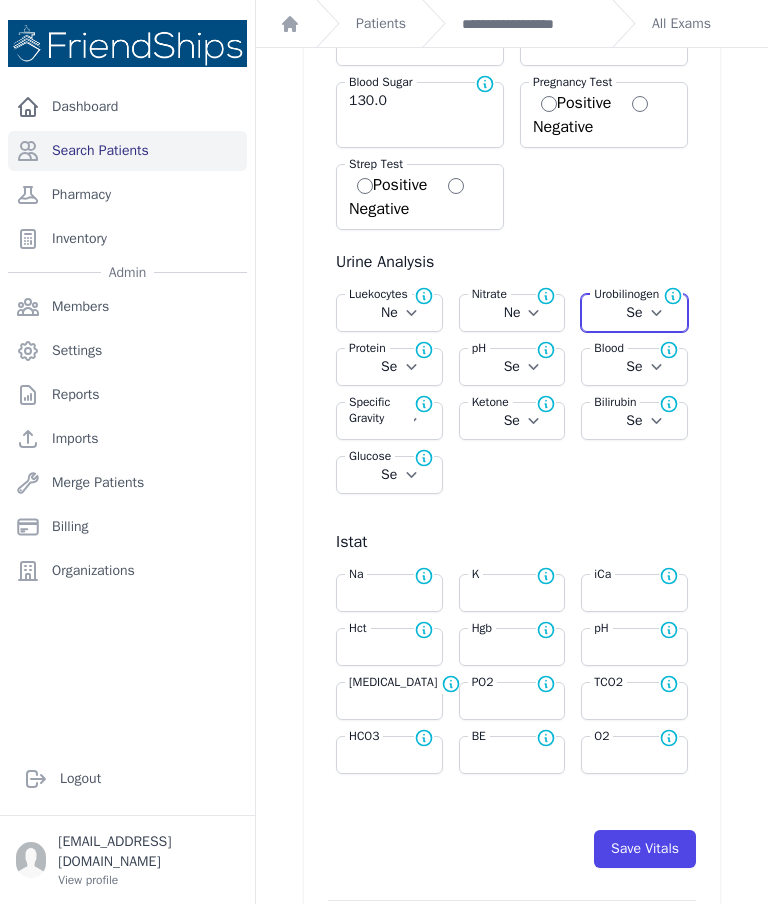 click on "Select Normal + ++ +++" at bounding box center [634, 313] 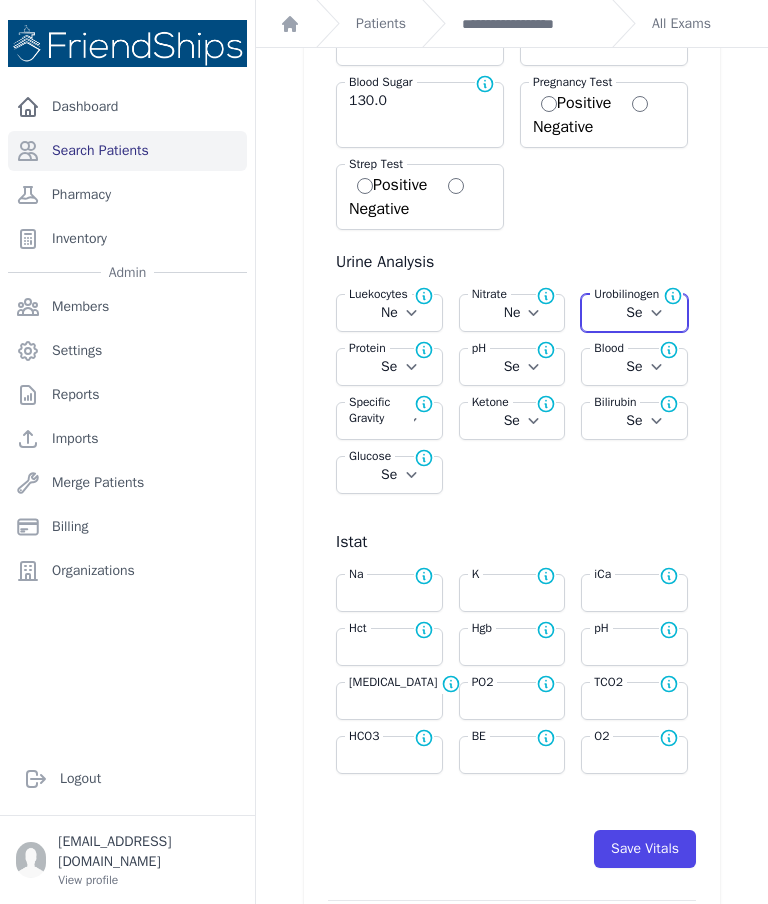 select on "Normal" 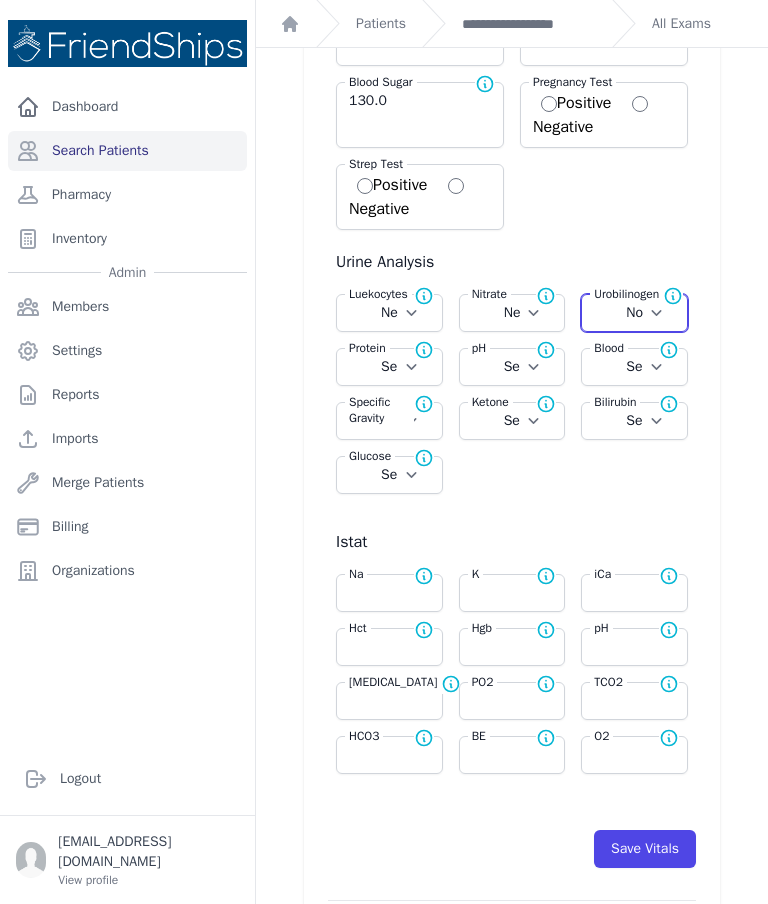 select on "Automatic" 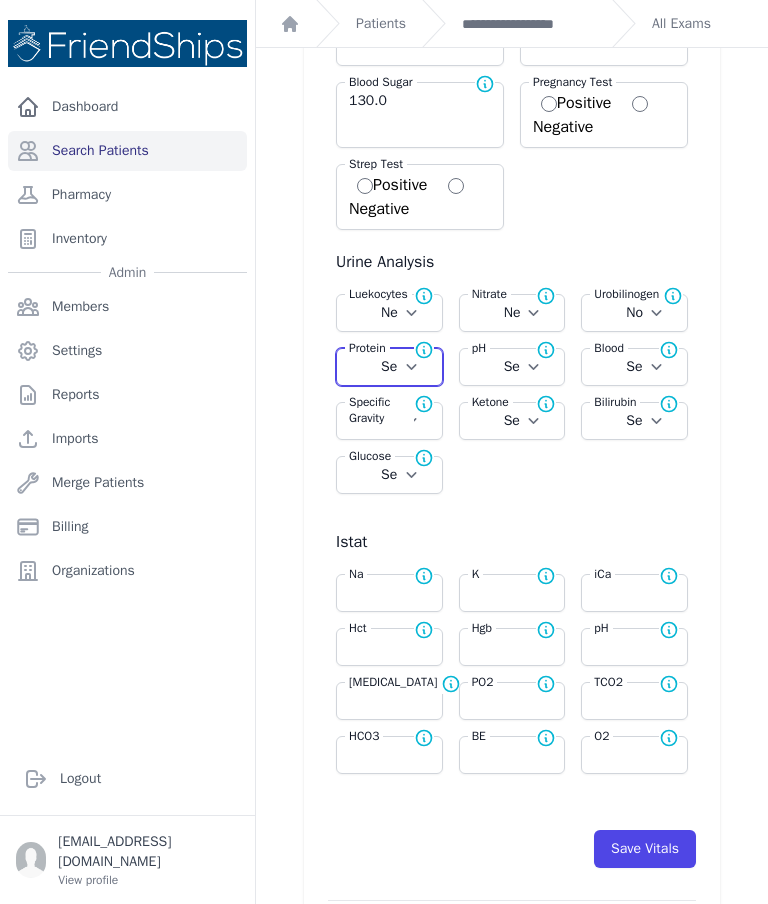 click on "Select Normal + ++ +++ ++++" at bounding box center (389, 367) 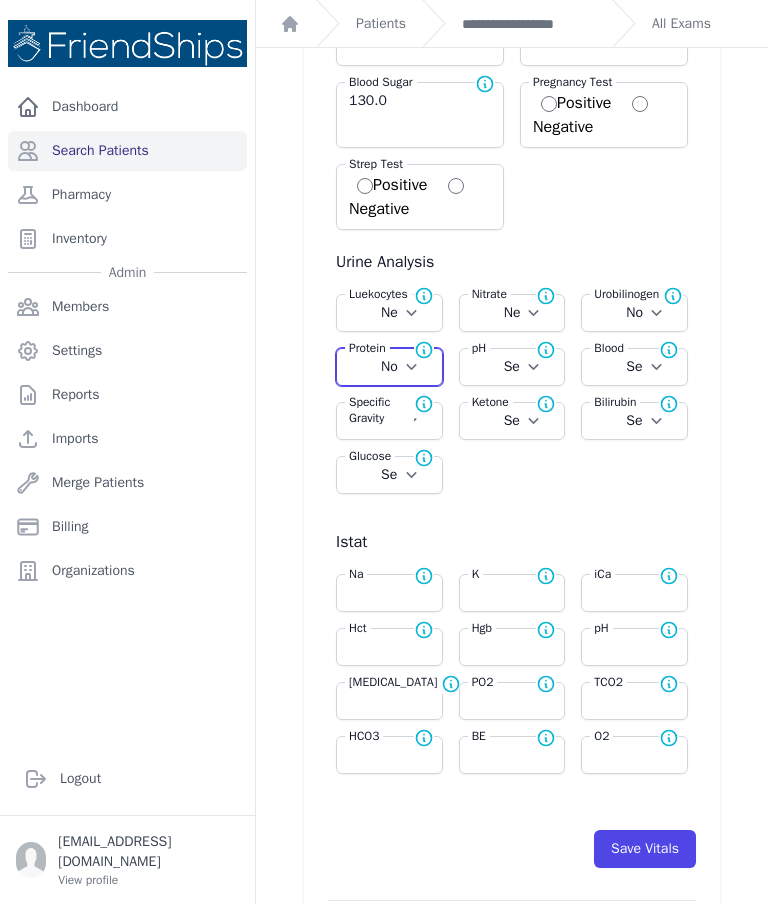 select on "Automatic" 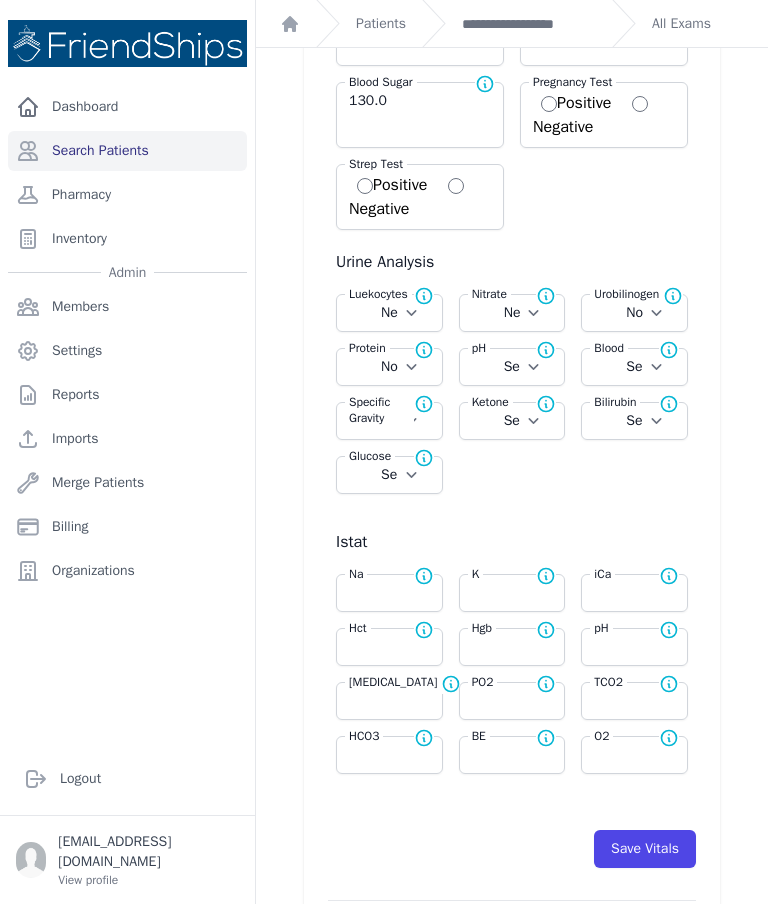 click on "Select 5.0 6.0 6.5 7.0 8.0 8.5" at bounding box center [512, 367] 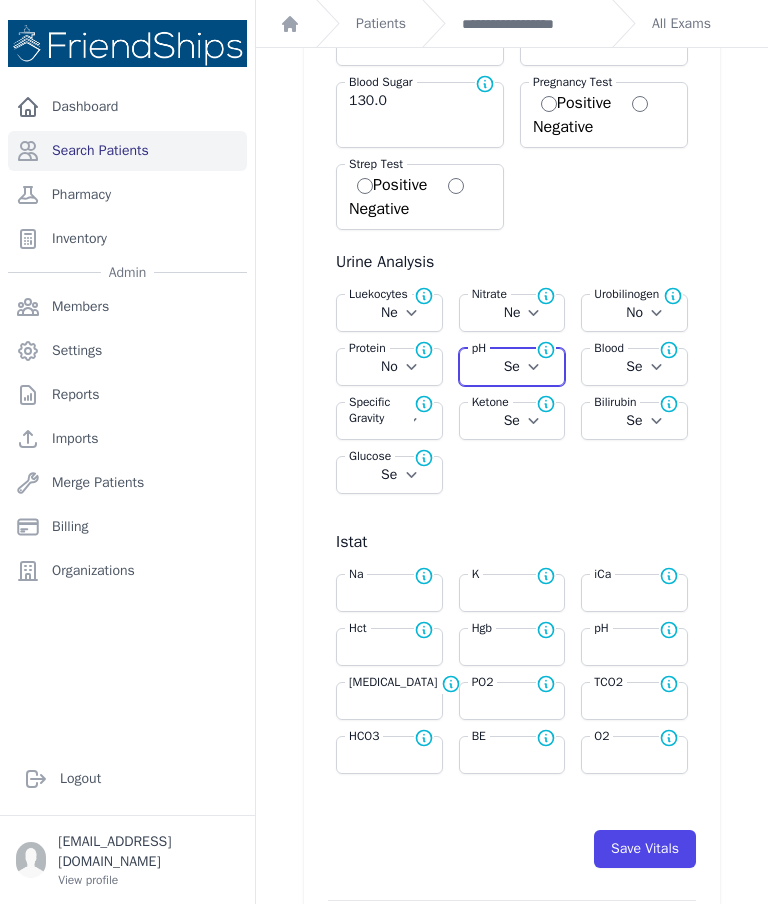 select on "6.0" 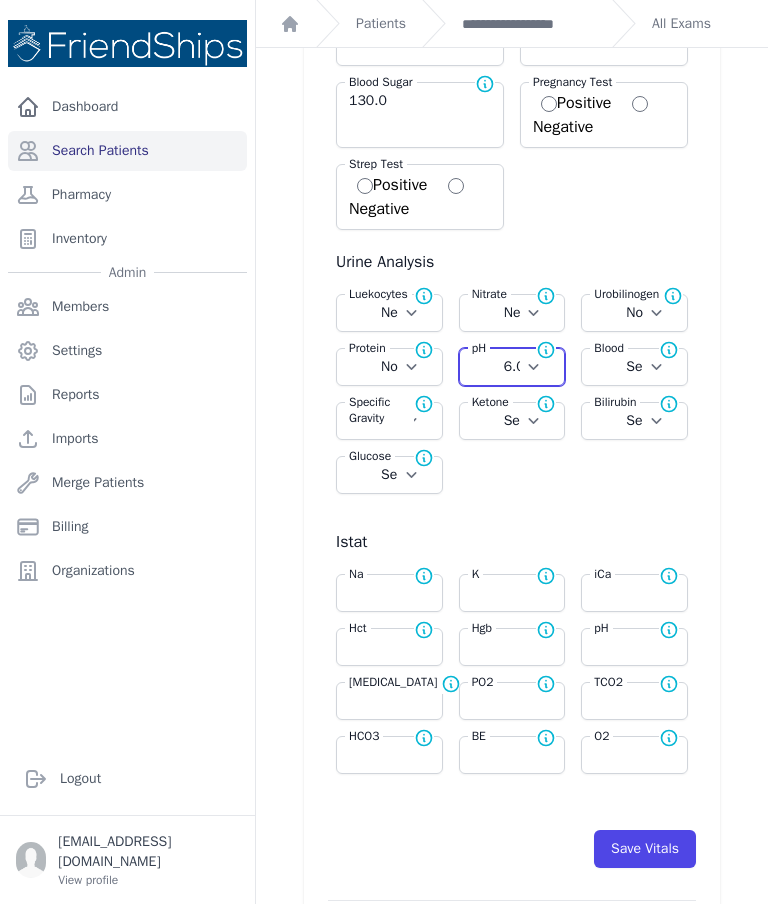 select on "Automatic" 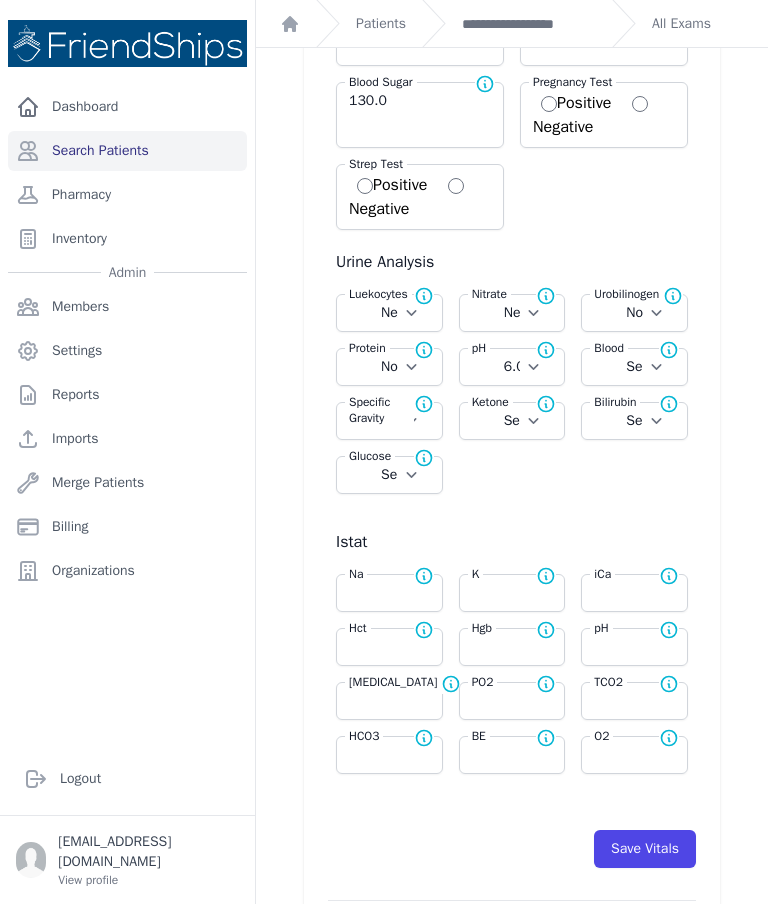 click 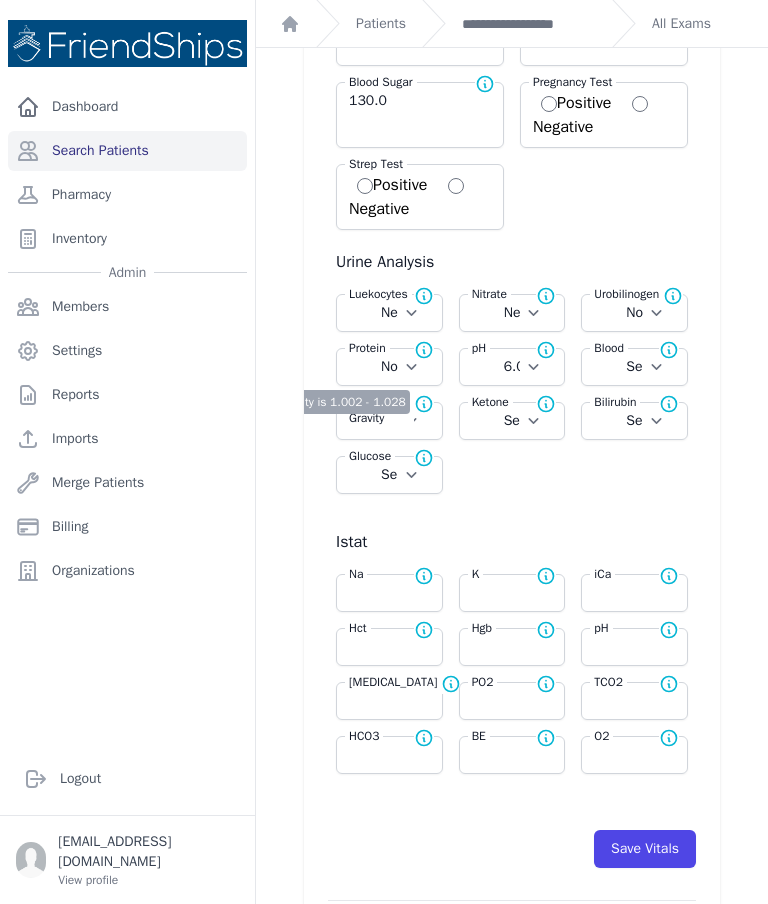 click on "Normal range for Specific Gravity is 1.002 - 1.028" at bounding box center [432, 410] 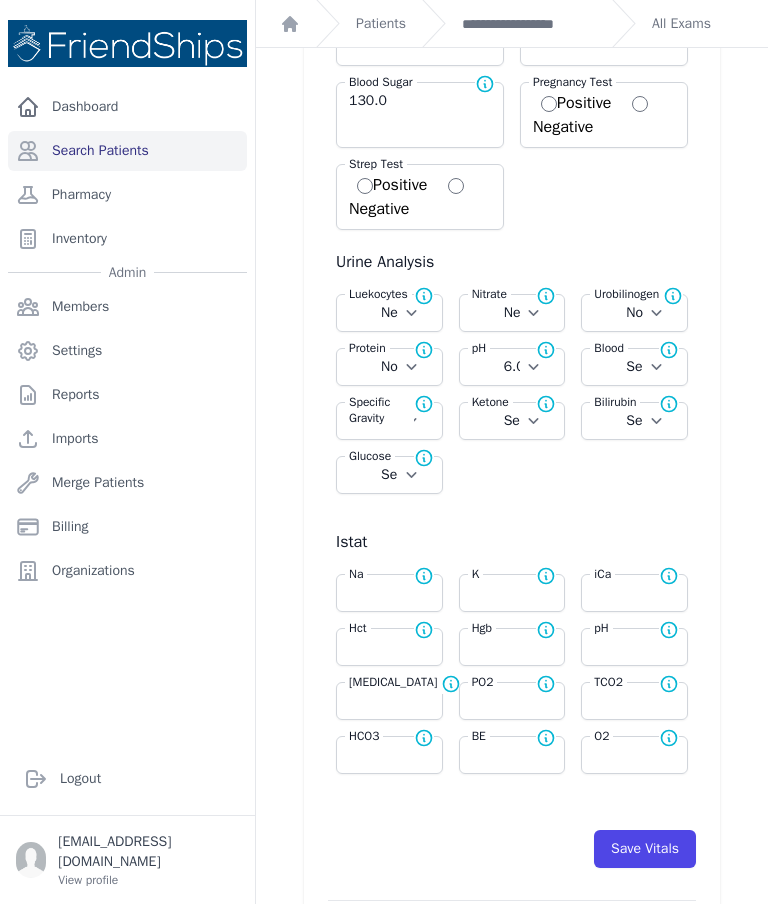 click on "Luekocytes
Nominal value for Luekocytes is Negative
Select Negative Trace Small Moderate Large
[GEOGRAPHIC_DATA]
Nominal value for Nitrate is Negative
Select Positive Negative
[GEOGRAPHIC_DATA]
Nominal value for Urobilinogen is Normal
[GEOGRAPHIC_DATA]
Select Normal + ++ +++
Protein
Nominal value for Protein is Normal
Select Normal + ++ +++ ++++
pH
Normal range for pH is 4.8 - 7.5
Select 5.0 6.0 6.5 7.0 8.0 8.5
Blood" at bounding box center [512, 402] 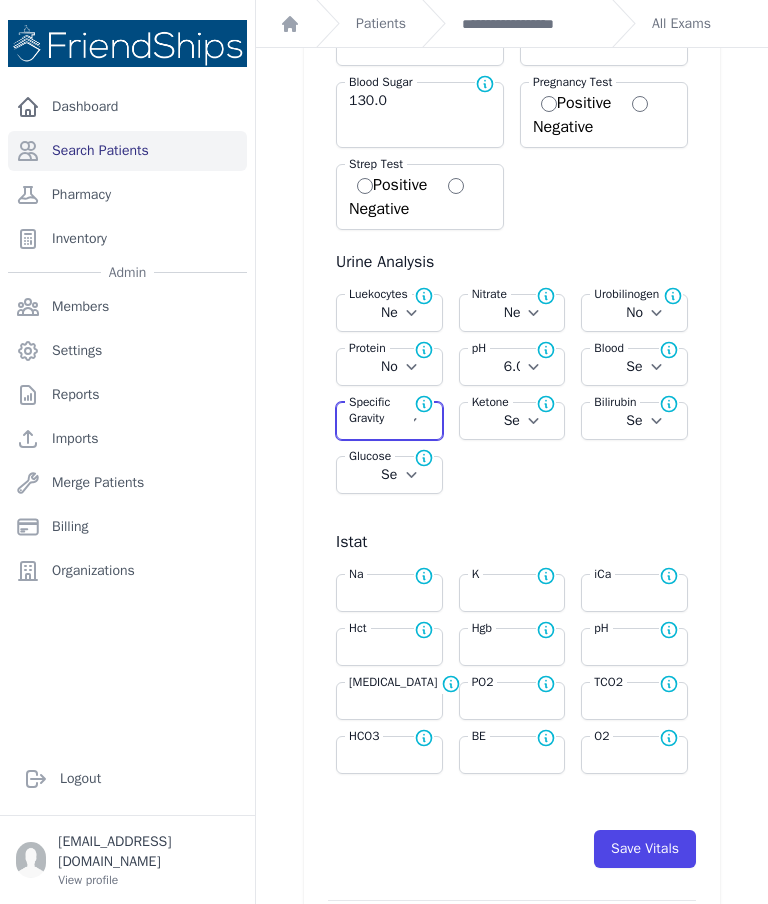 select on "1.030" 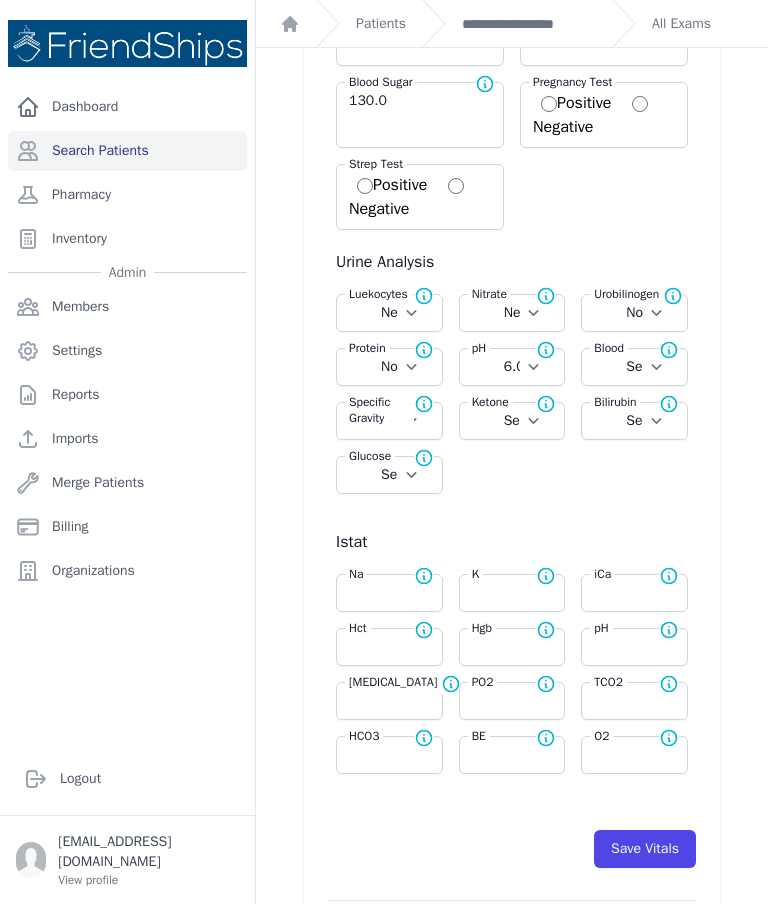 click on "Select Negative Trace Small Moderate Large" at bounding box center [512, 421] 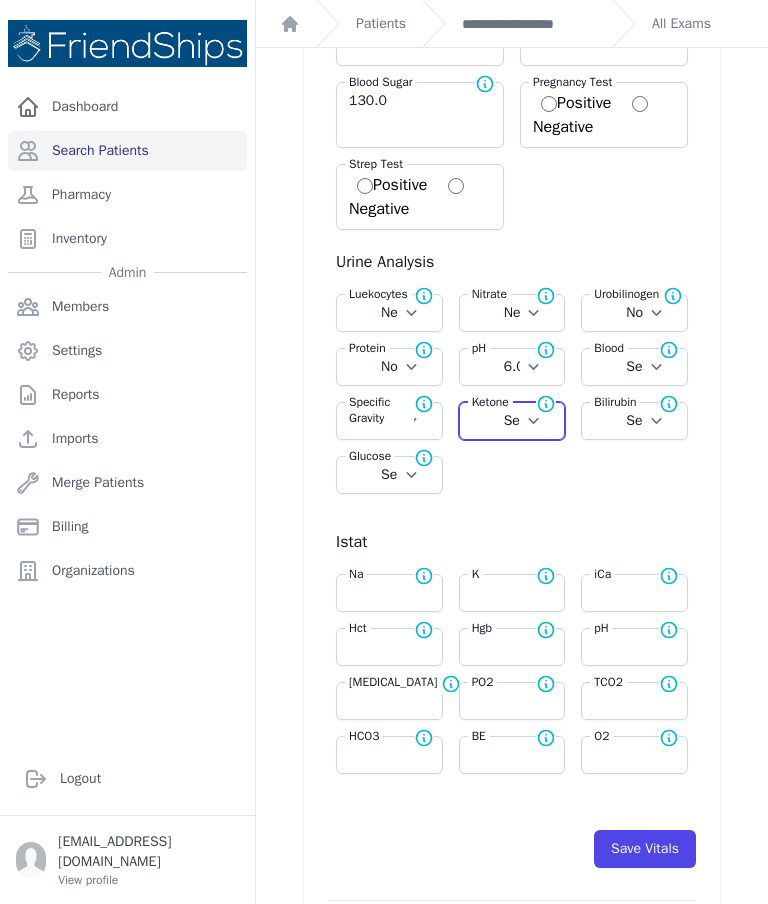 select on "Moderate" 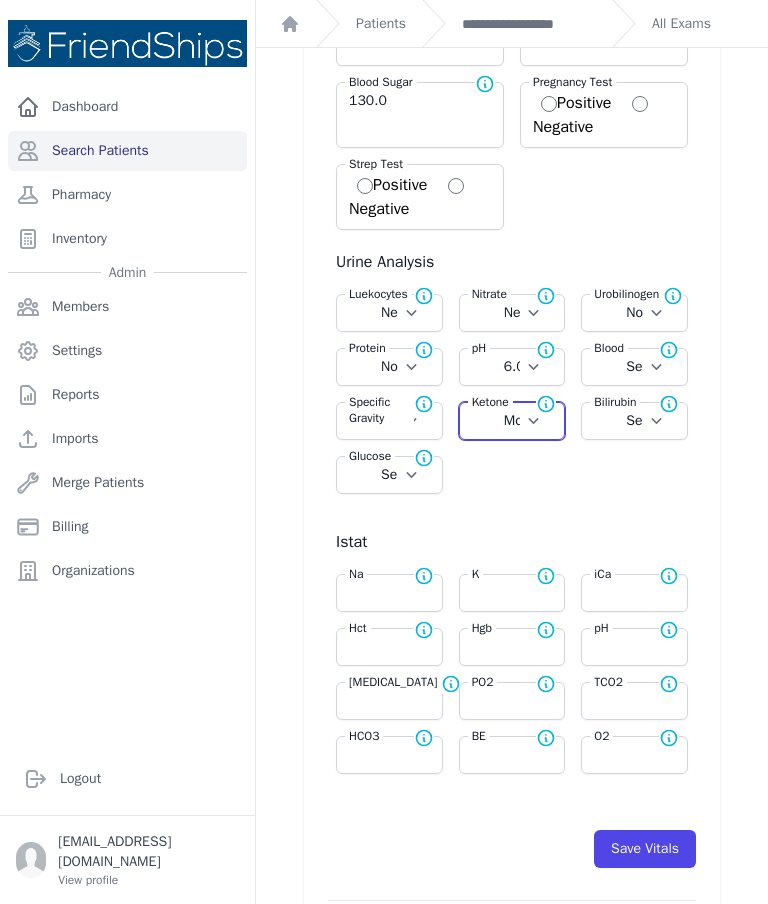 select on "Automatic" 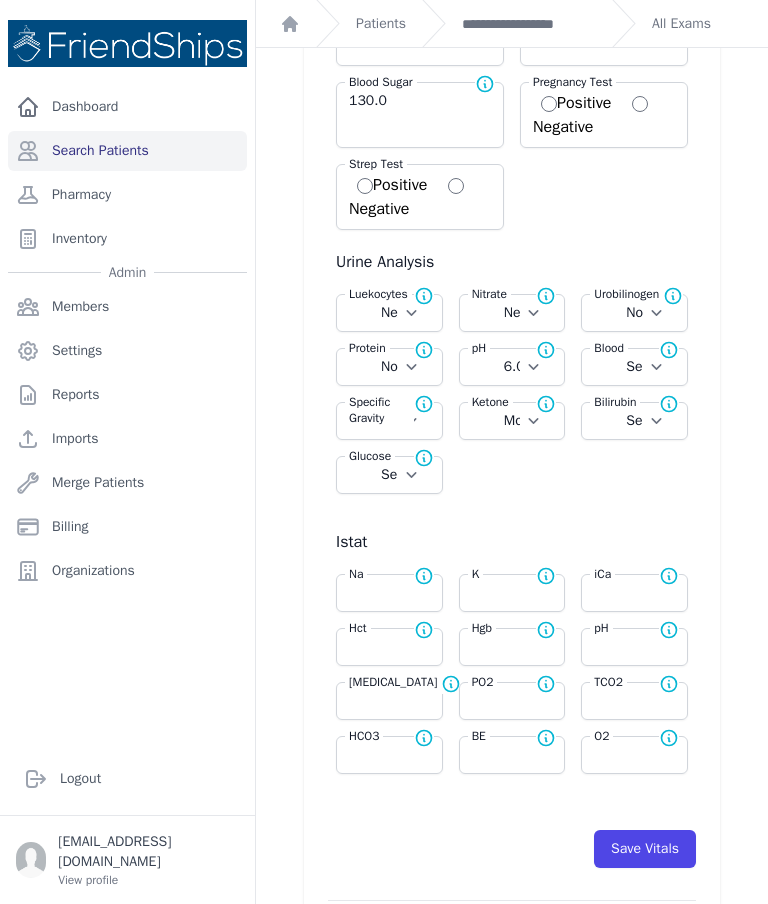 click on "Select Negative Small Moderate Large" at bounding box center [634, 421] 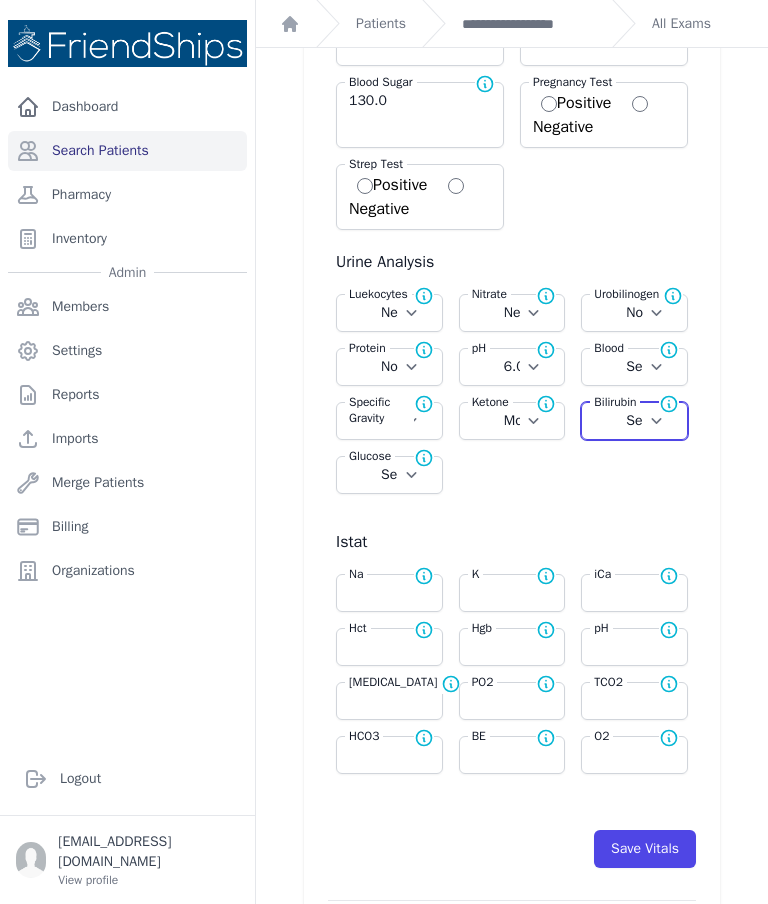 select on "Negative" 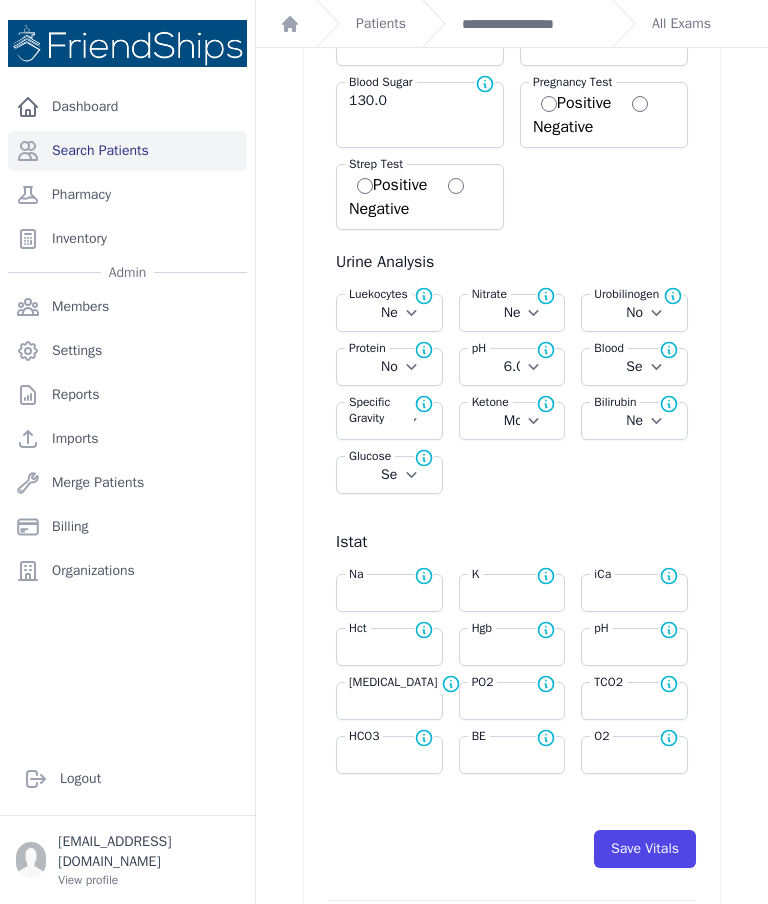 click on "Vitals [DATE] 10:06 AM
Blood Pressure
125
/
85
Automatic Manual
Temperature
36.6
Farenheit [PERSON_NAME]
Height
cm in
Weight
75.7
kg lb
Last [MEDICAL_DATA]
Respiratory Br/min
Heart Rate
96
O2 Sat" at bounding box center [512, 2252] 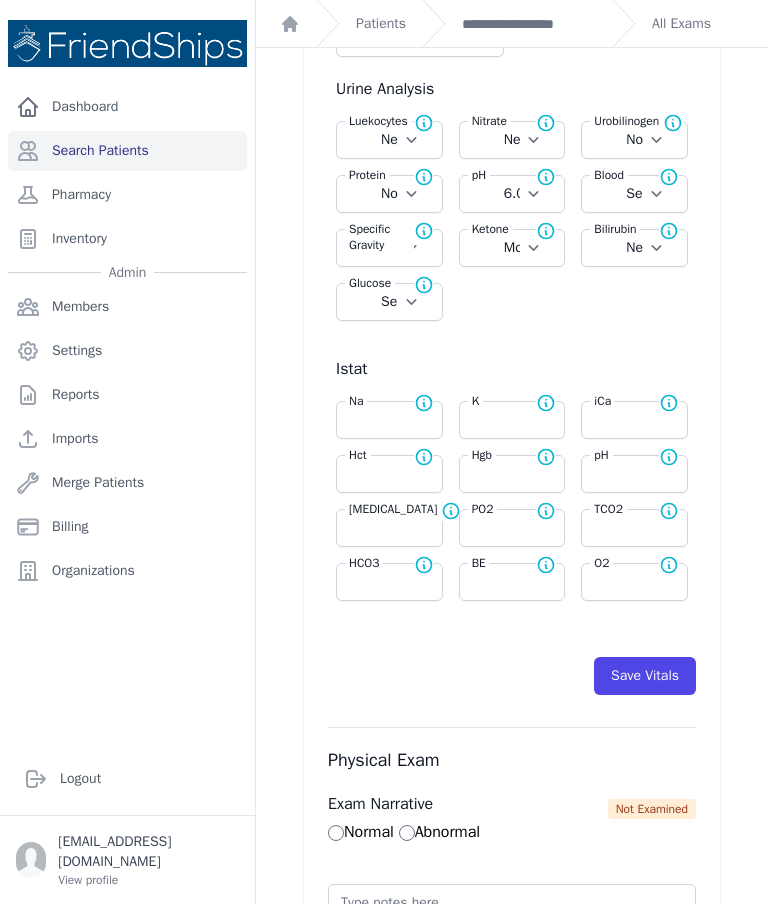 scroll, scrollTop: 675, scrollLeft: 0, axis: vertical 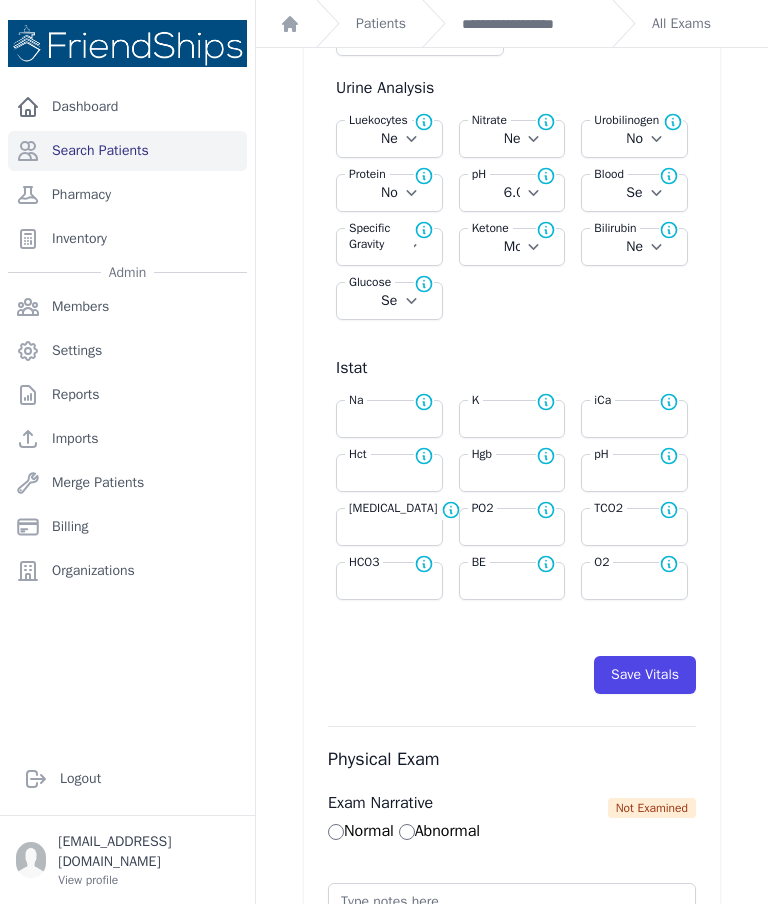 click on "Save Vitals" at bounding box center [645, 675] 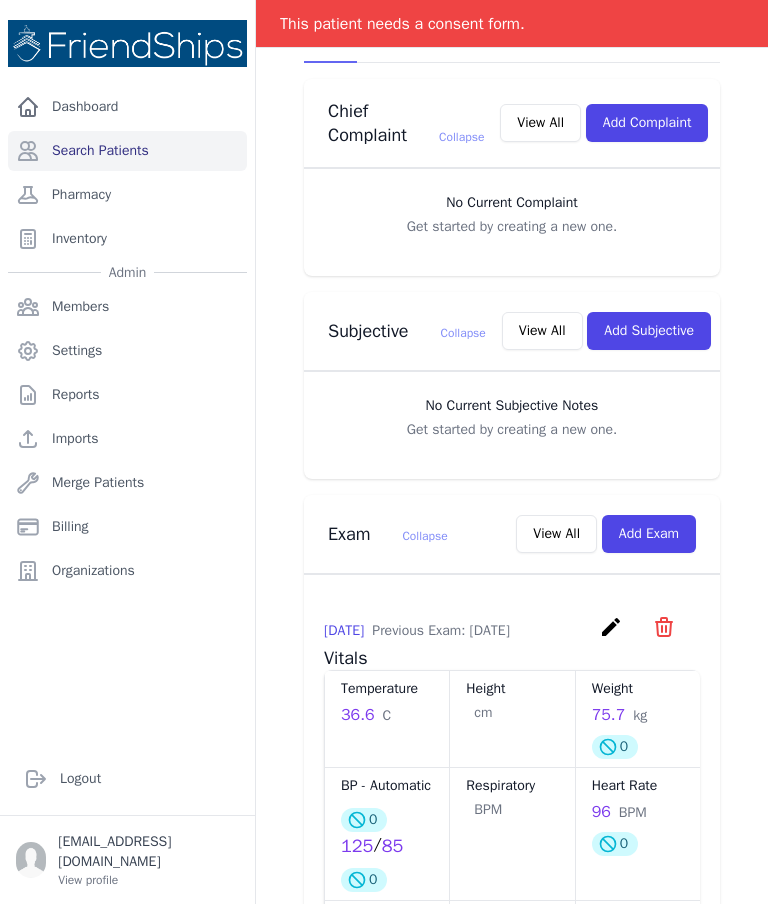 scroll, scrollTop: 451, scrollLeft: 0, axis: vertical 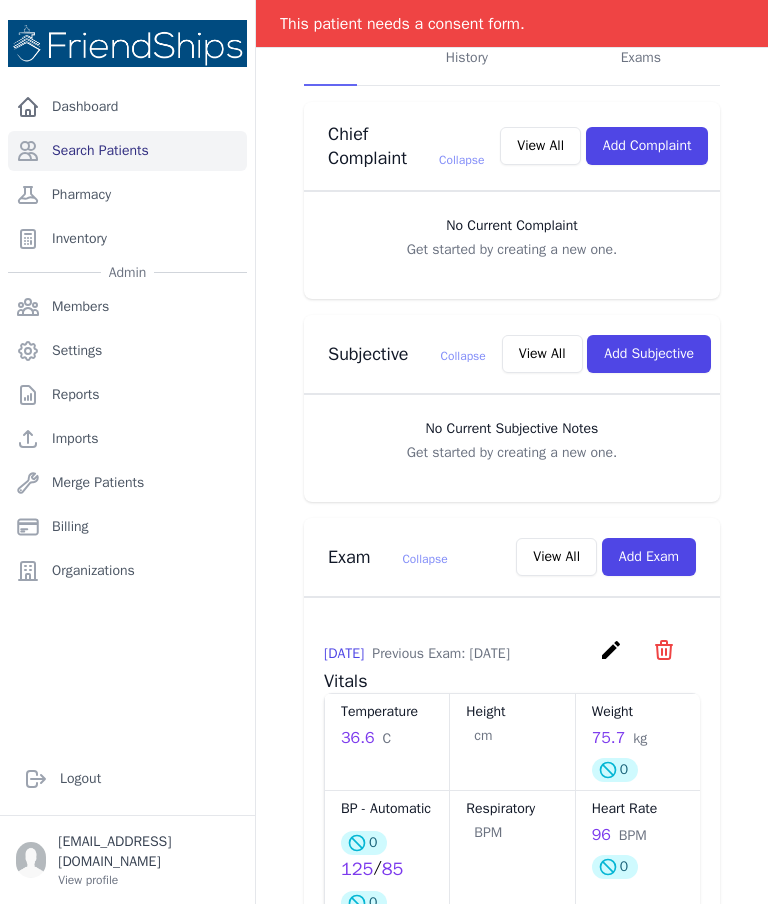 click on "Add Subjective" at bounding box center (649, 354) 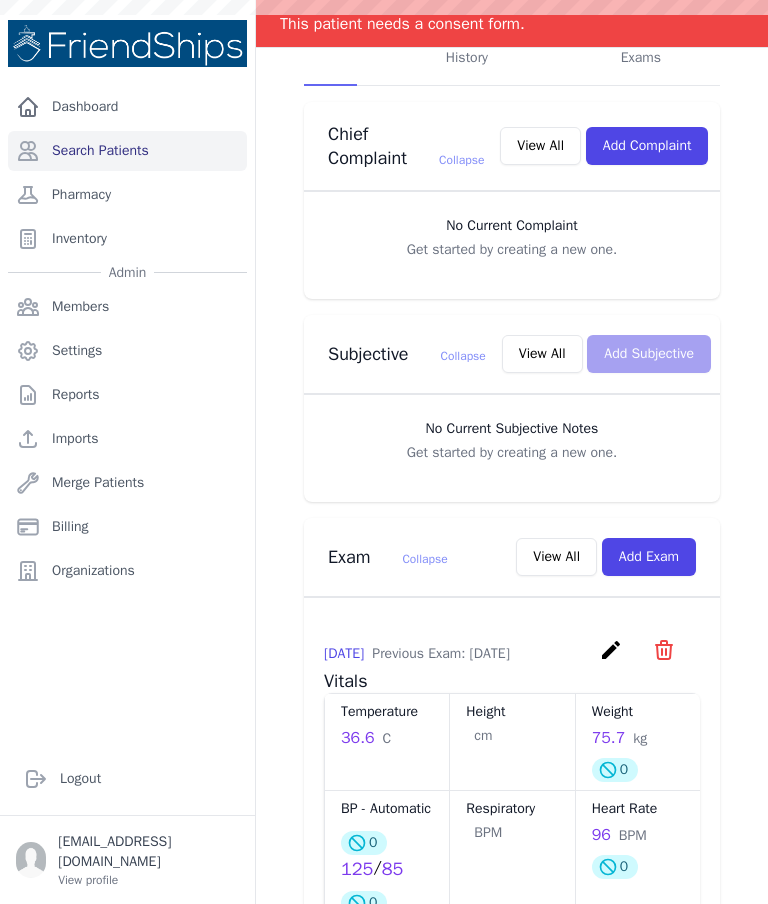 scroll, scrollTop: 0, scrollLeft: 0, axis: both 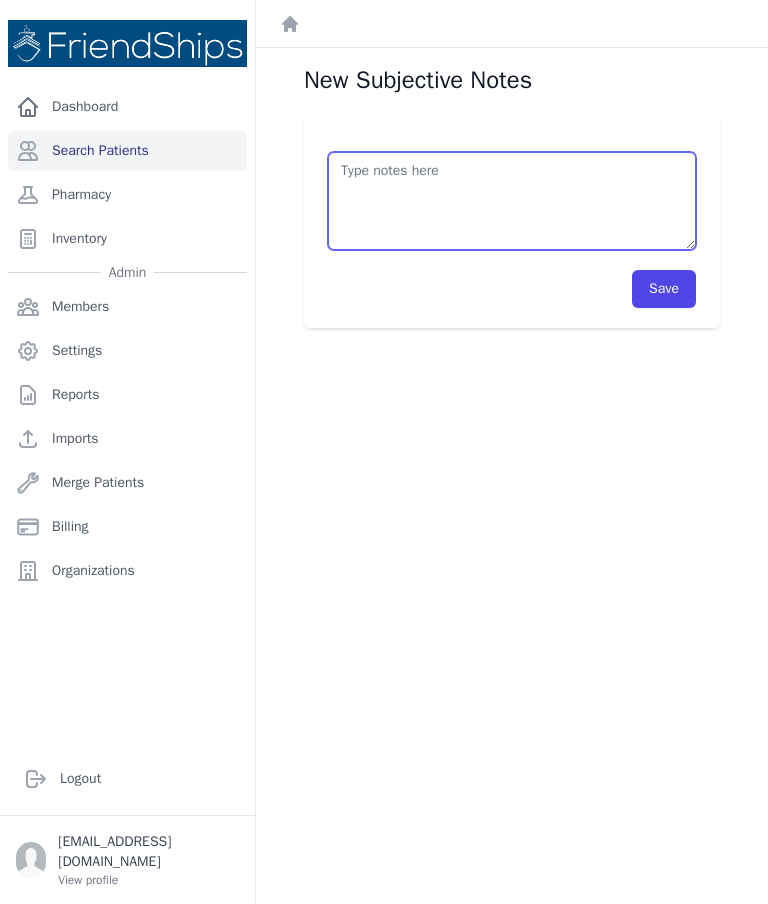 click at bounding box center [512, 201] 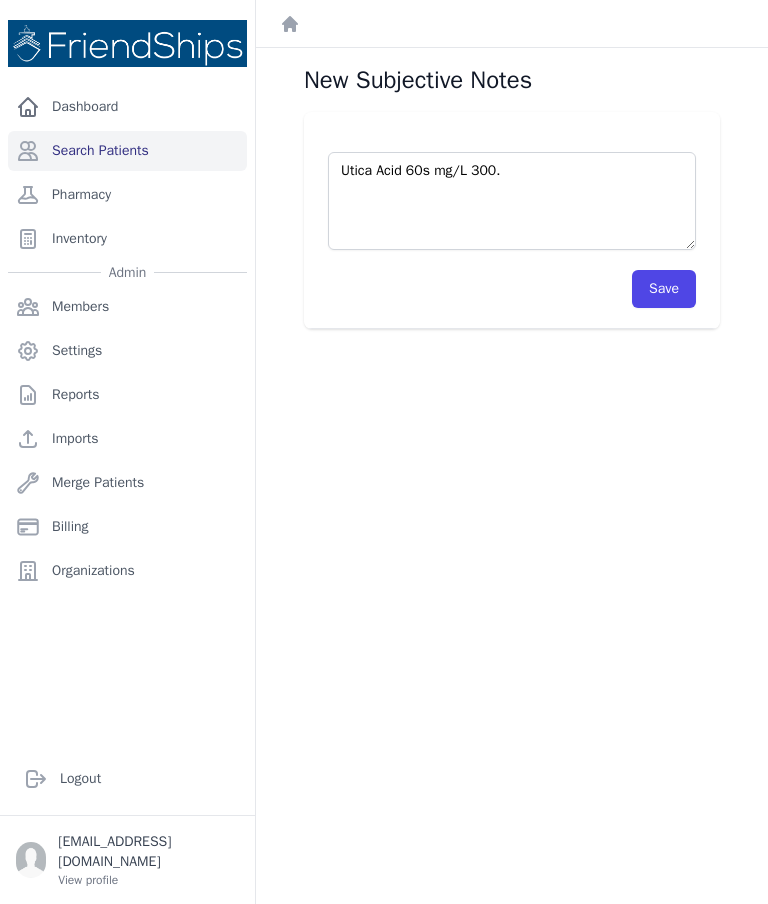 click on "Save" at bounding box center [664, 289] 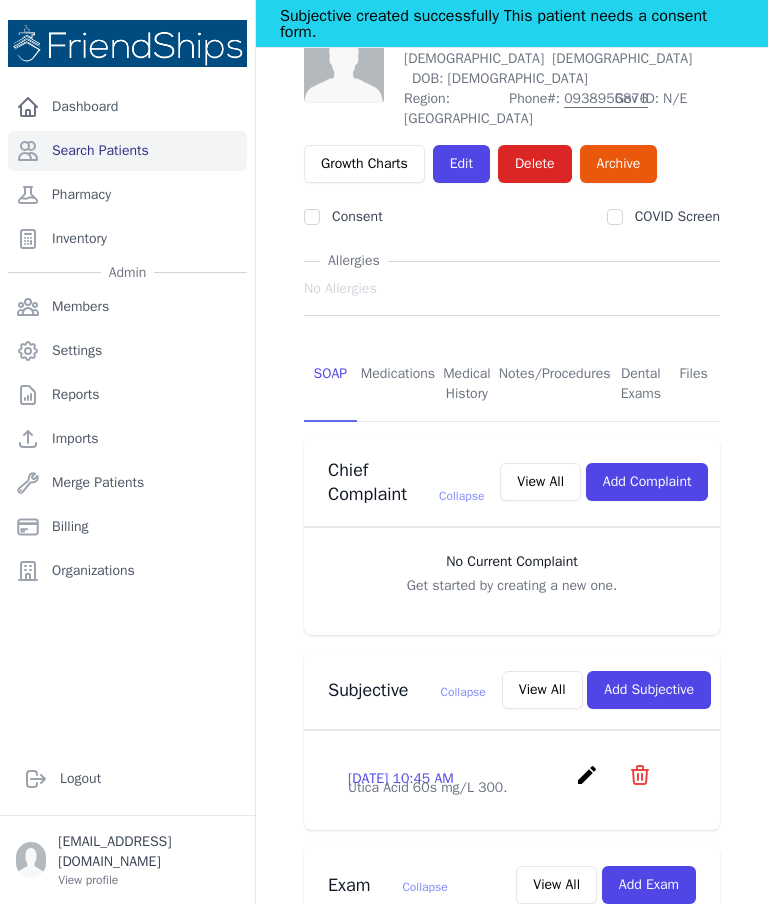 scroll, scrollTop: 162, scrollLeft: 0, axis: vertical 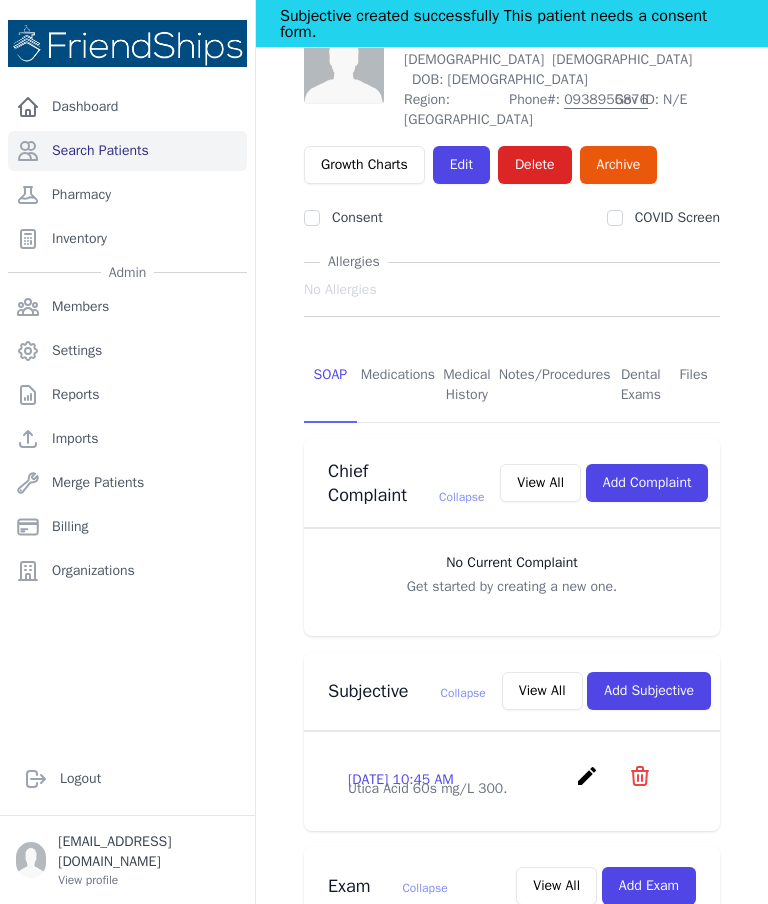 click on "create" at bounding box center (587, 776) 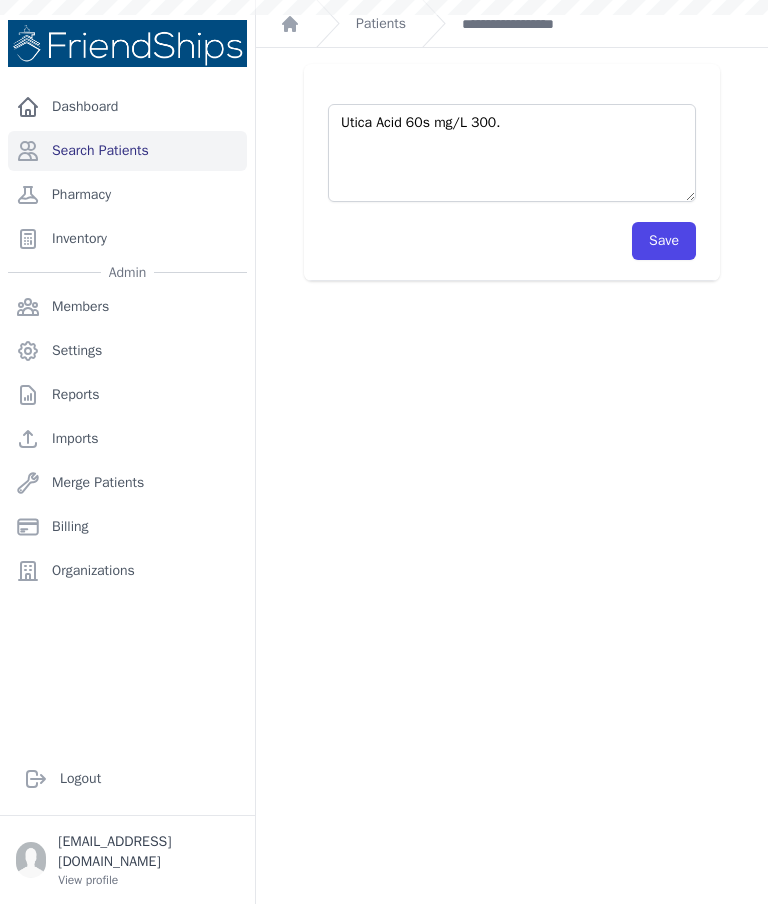 scroll, scrollTop: 0, scrollLeft: 0, axis: both 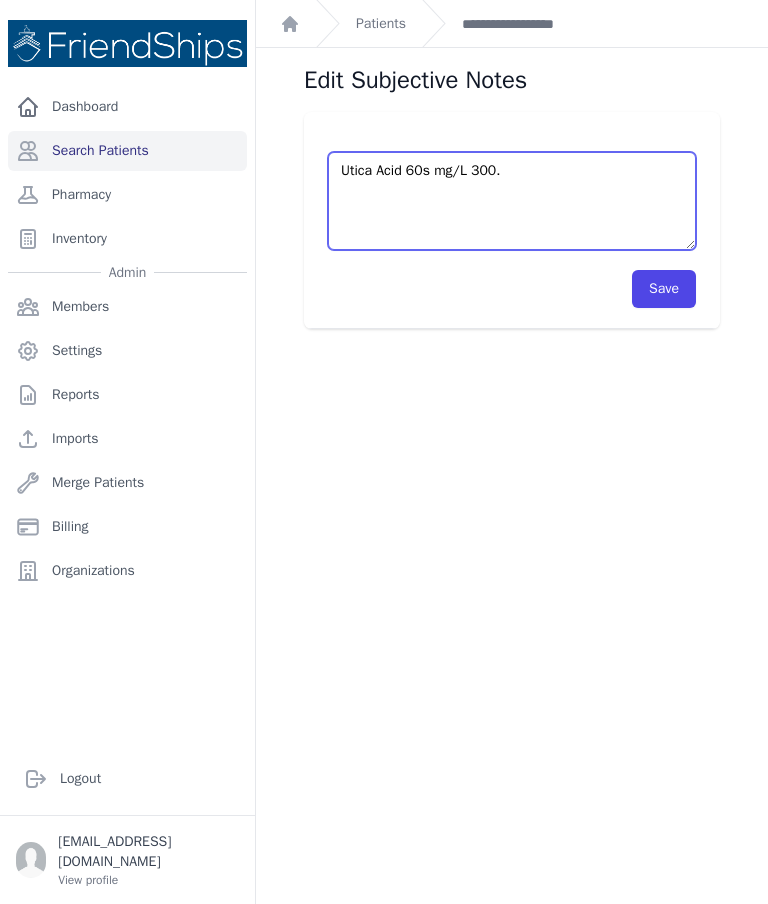 click on "Utica Acid 60s mg/L 300." at bounding box center (512, 201) 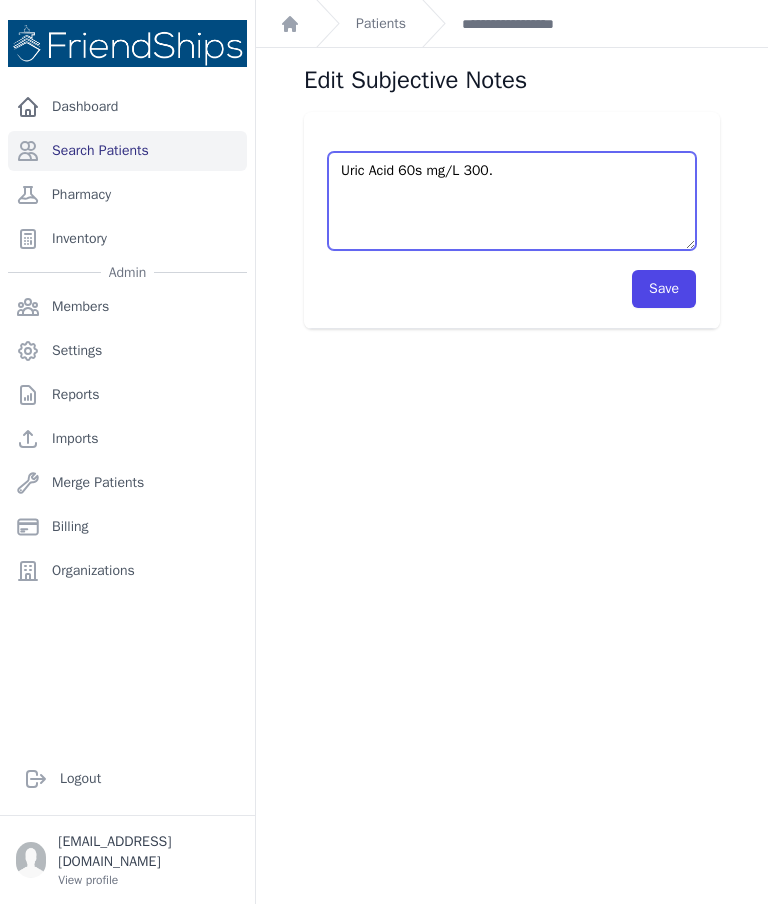 click on "Save" at bounding box center (664, 289) 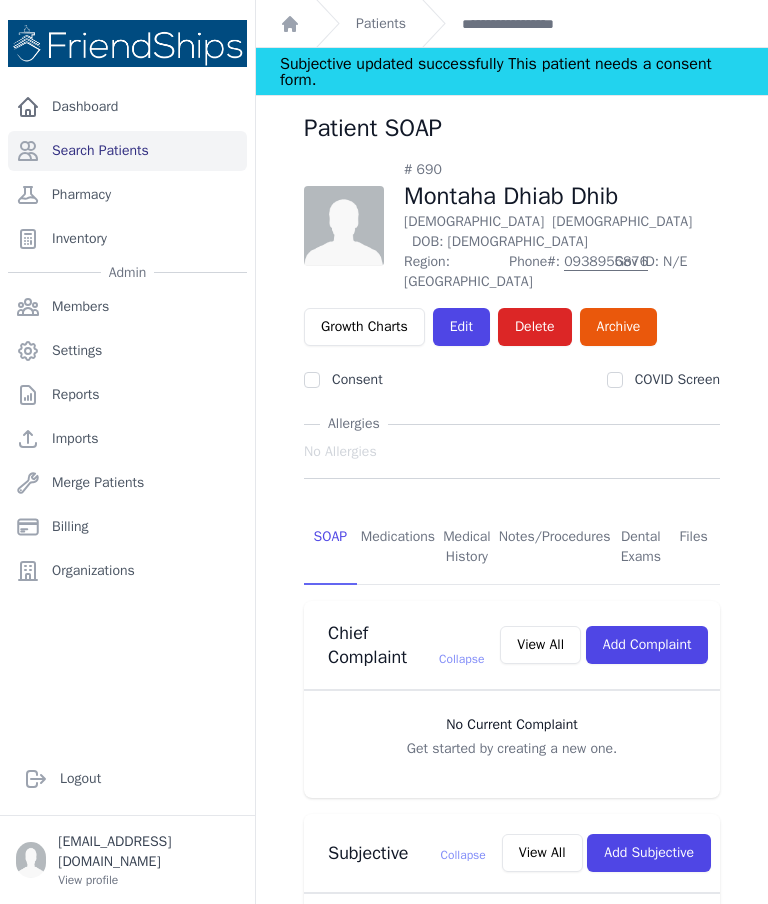 click on "Patients" at bounding box center (361, 23) 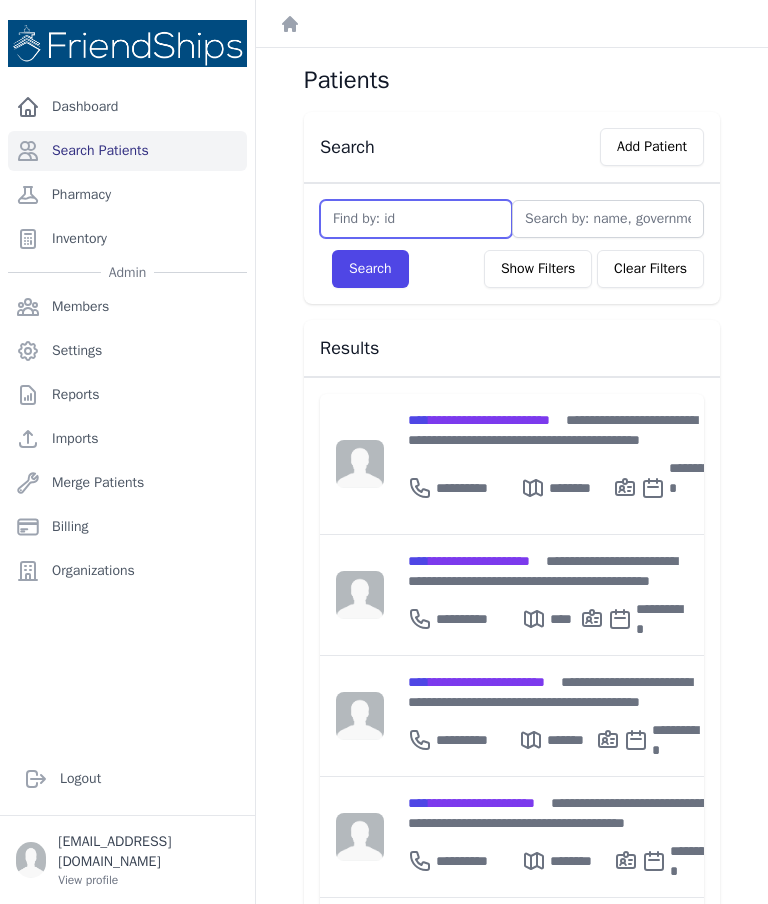 click at bounding box center (416, 219) 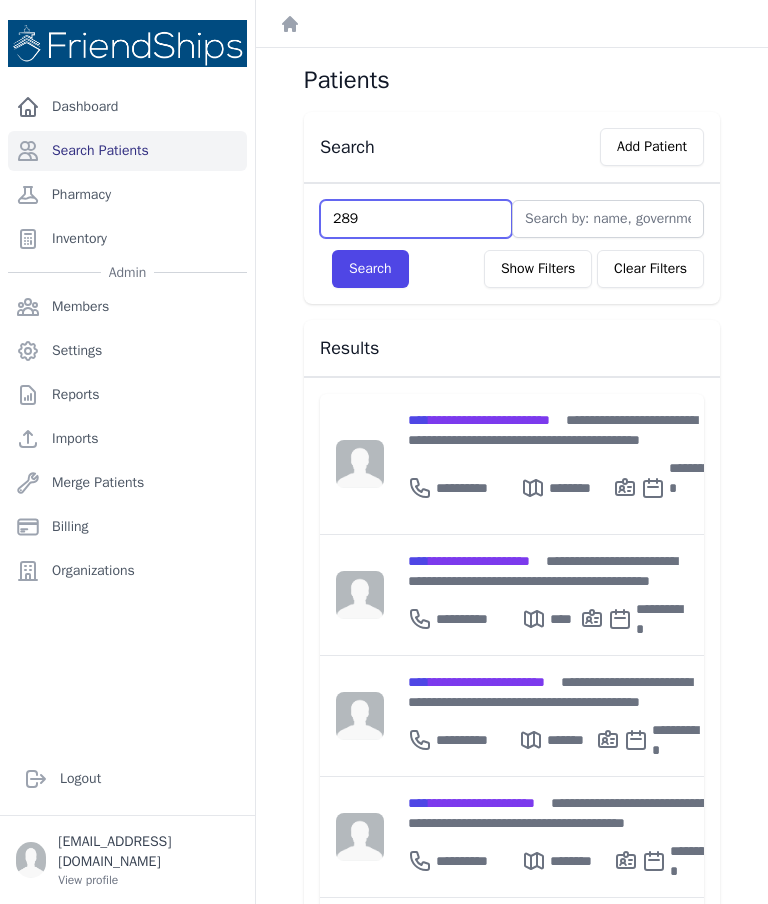 click on "Search" at bounding box center [370, 269] 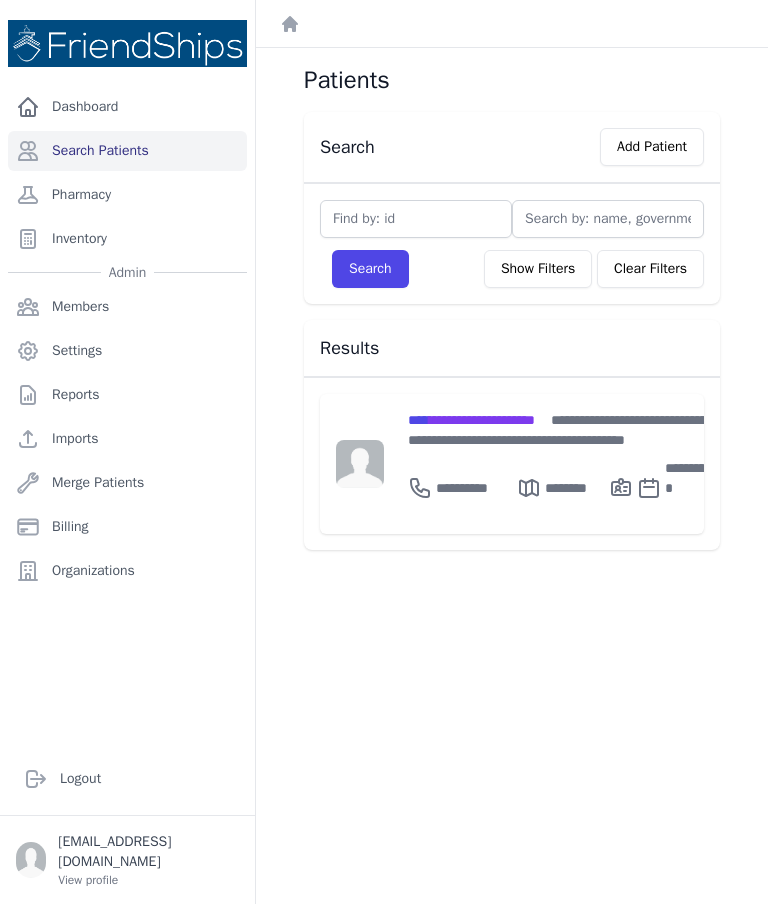 click on "**********" at bounding box center (561, 430) 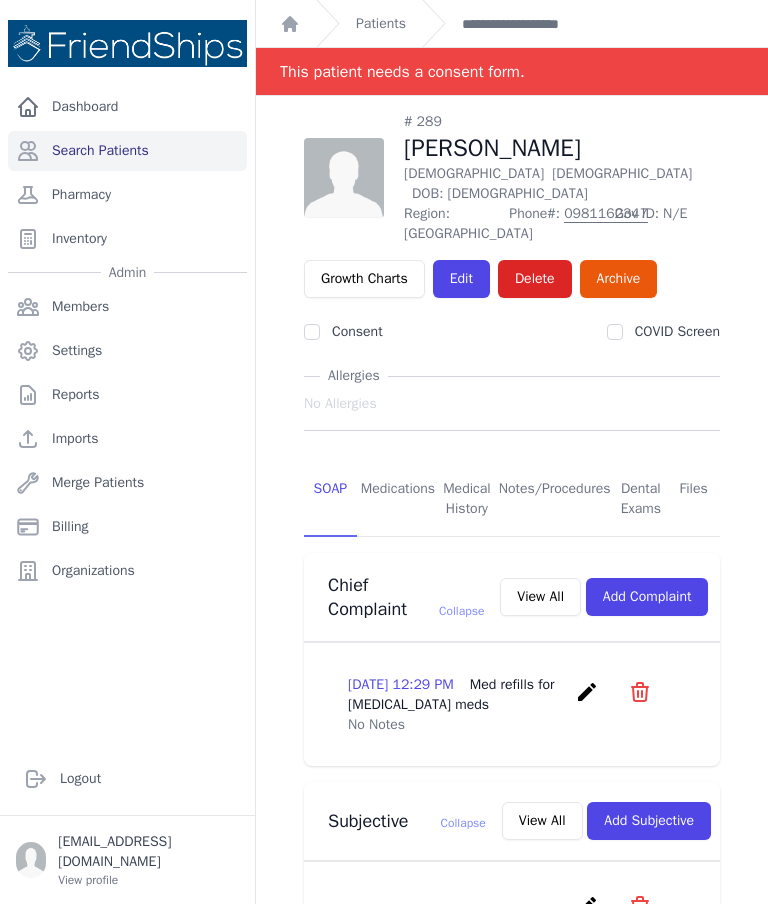 scroll, scrollTop: 0, scrollLeft: 0, axis: both 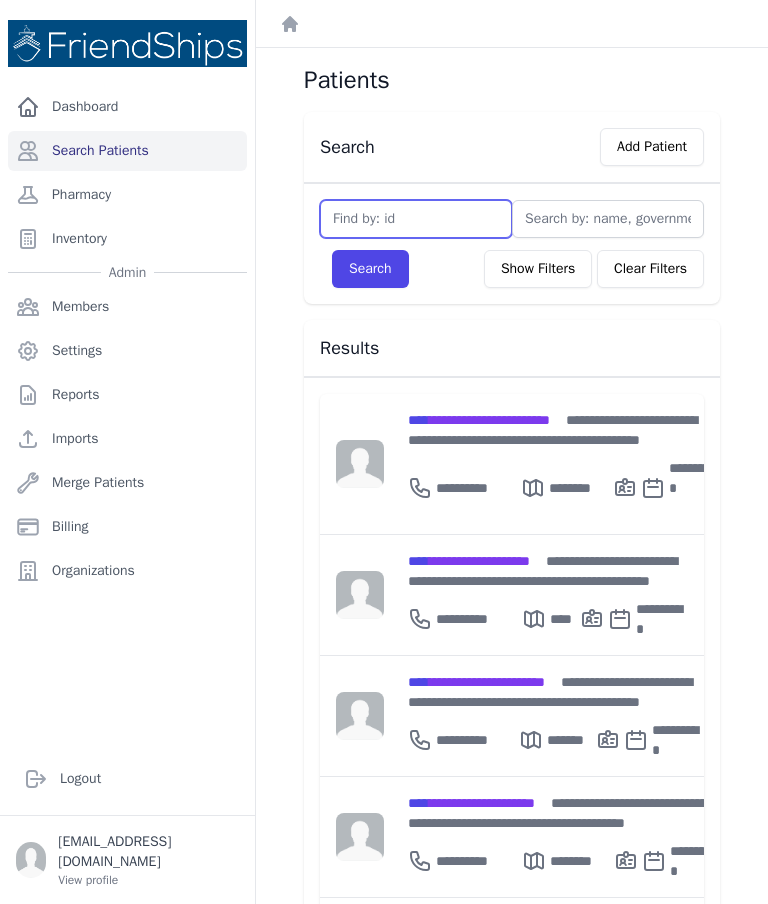 click at bounding box center (416, 219) 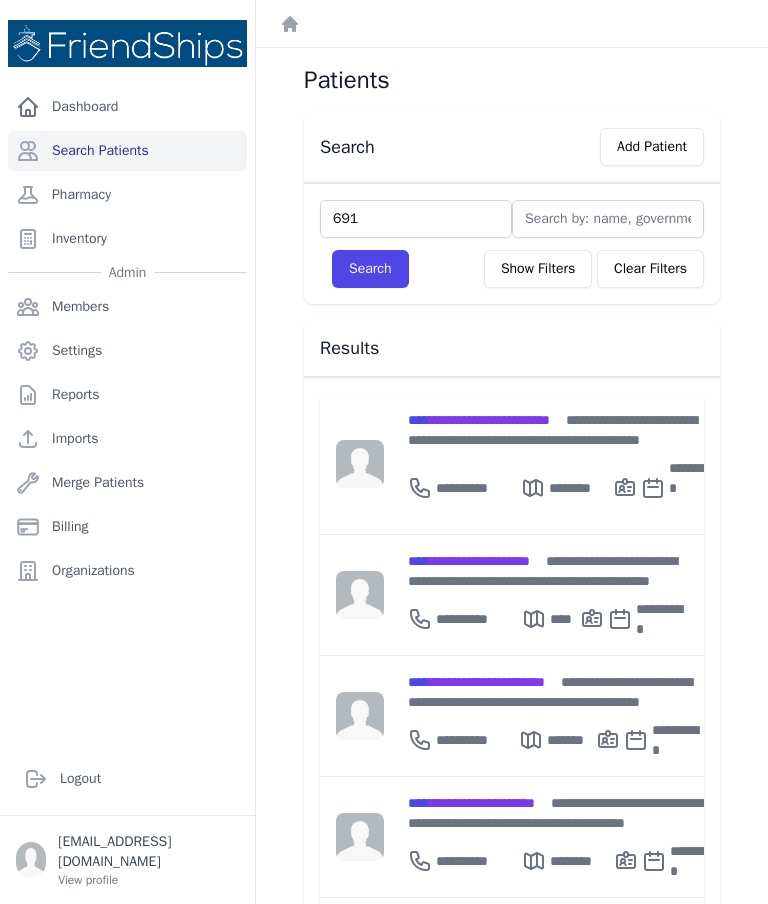 click on "Search" at bounding box center (370, 269) 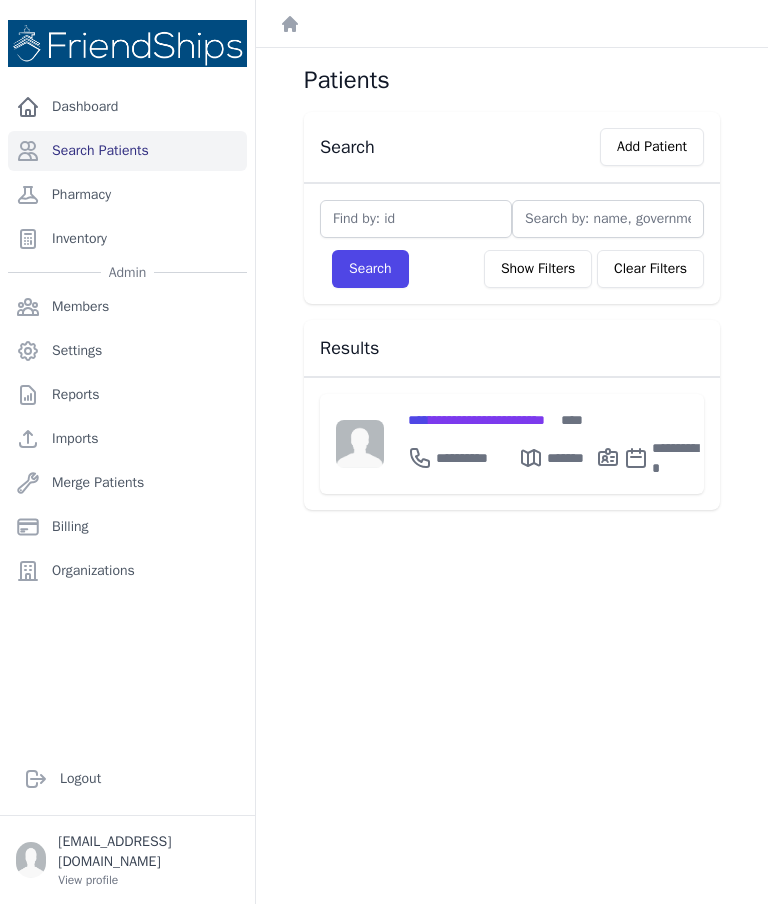 click on "**********" at bounding box center (476, 420) 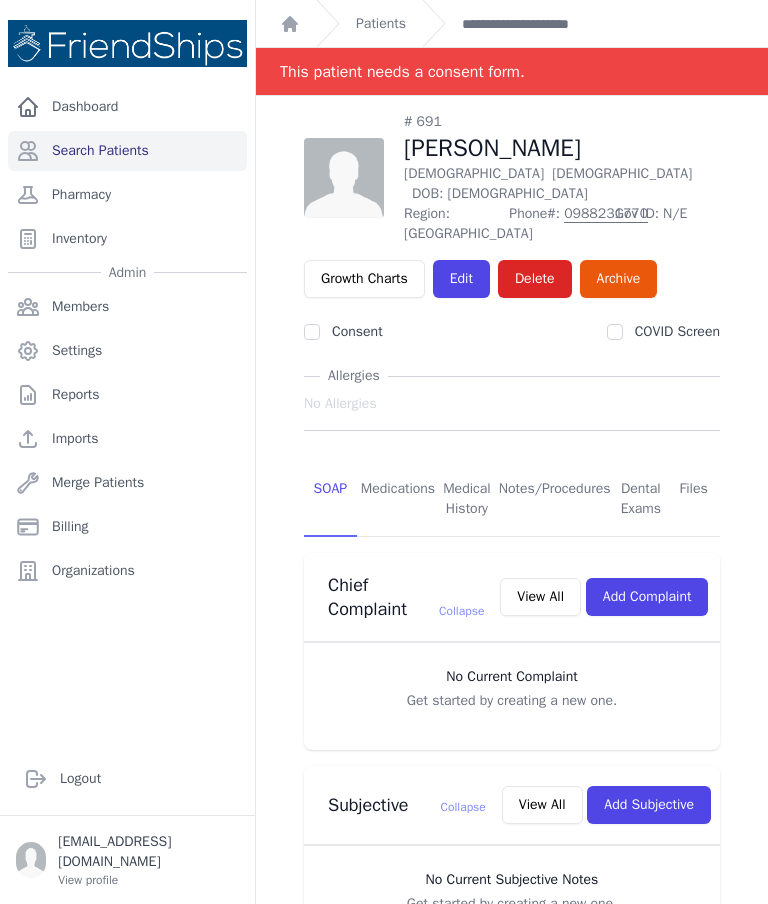 scroll, scrollTop: 0, scrollLeft: 0, axis: both 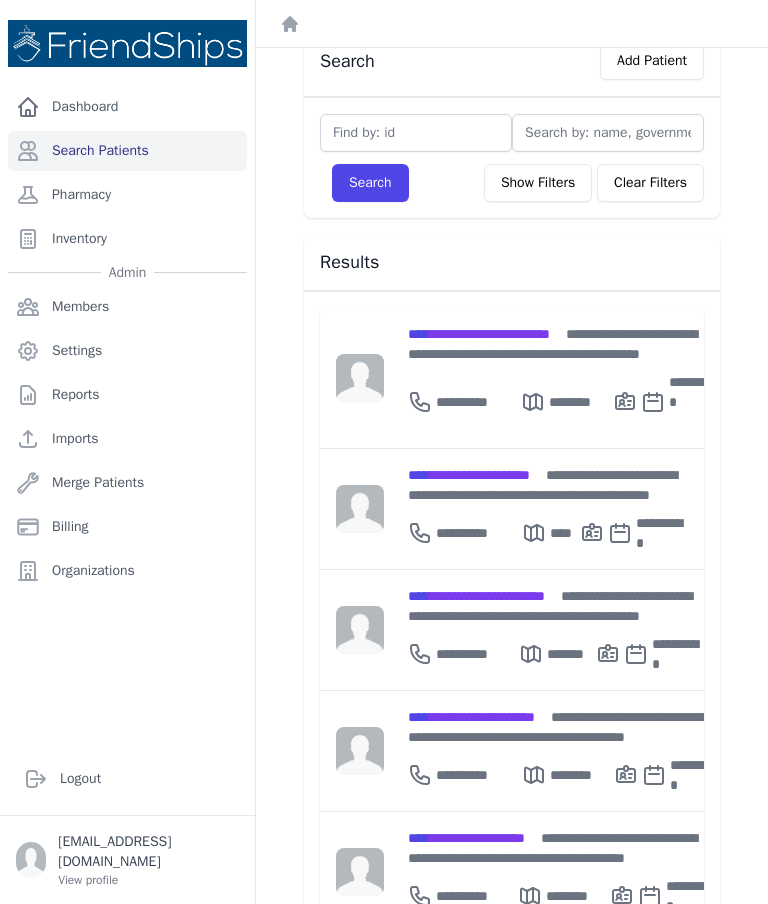 click on "**********" at bounding box center (471, 717) 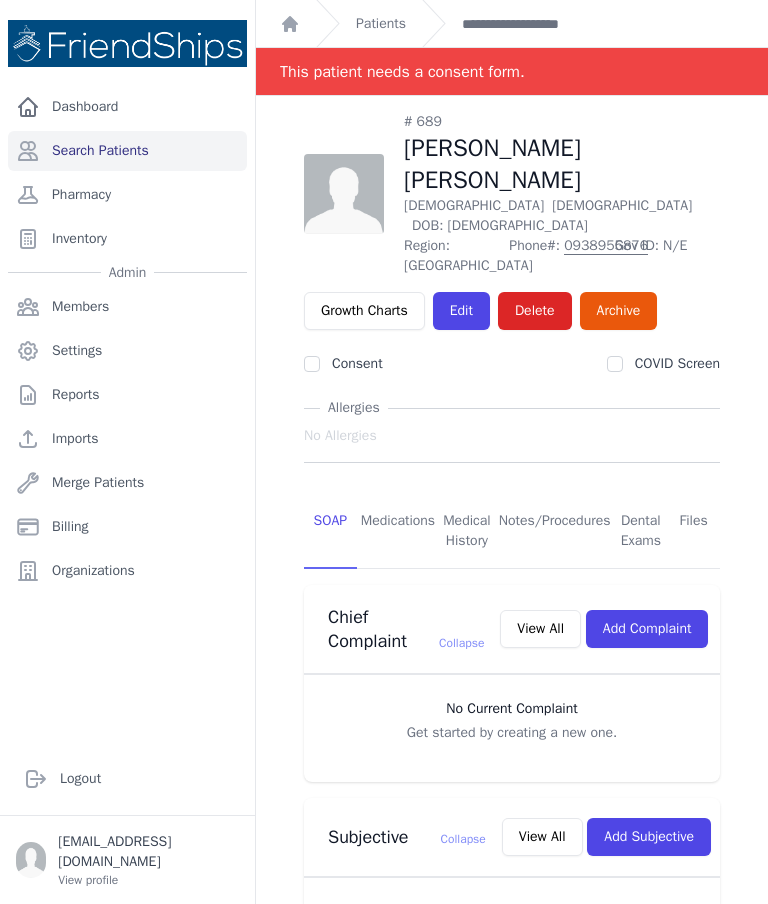 scroll, scrollTop: 0, scrollLeft: 0, axis: both 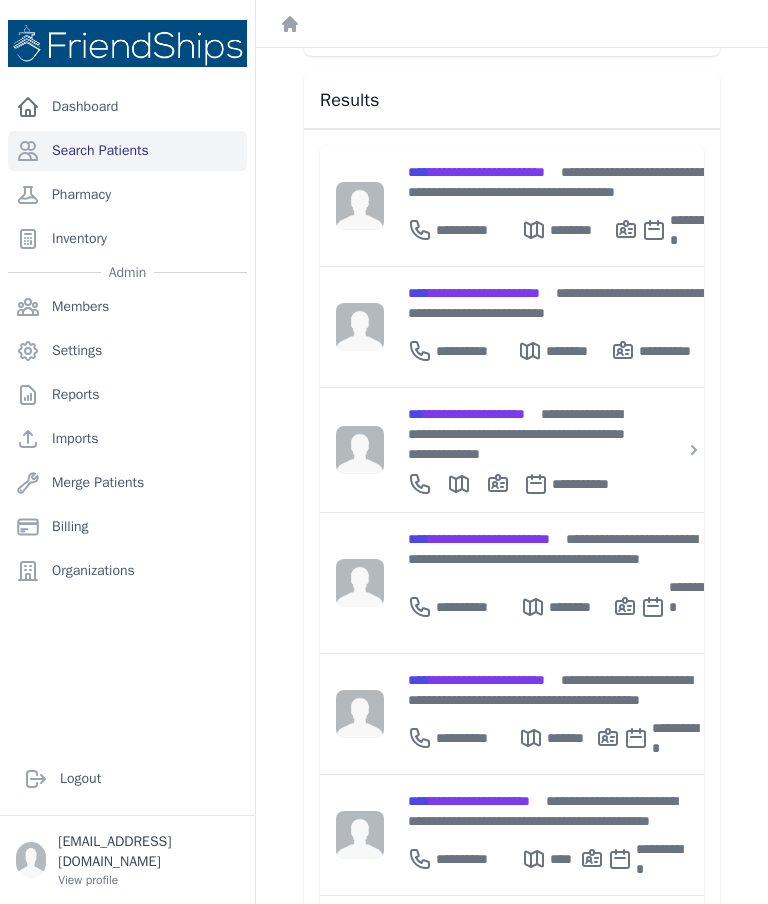 click on "**********" at bounding box center (469, 801) 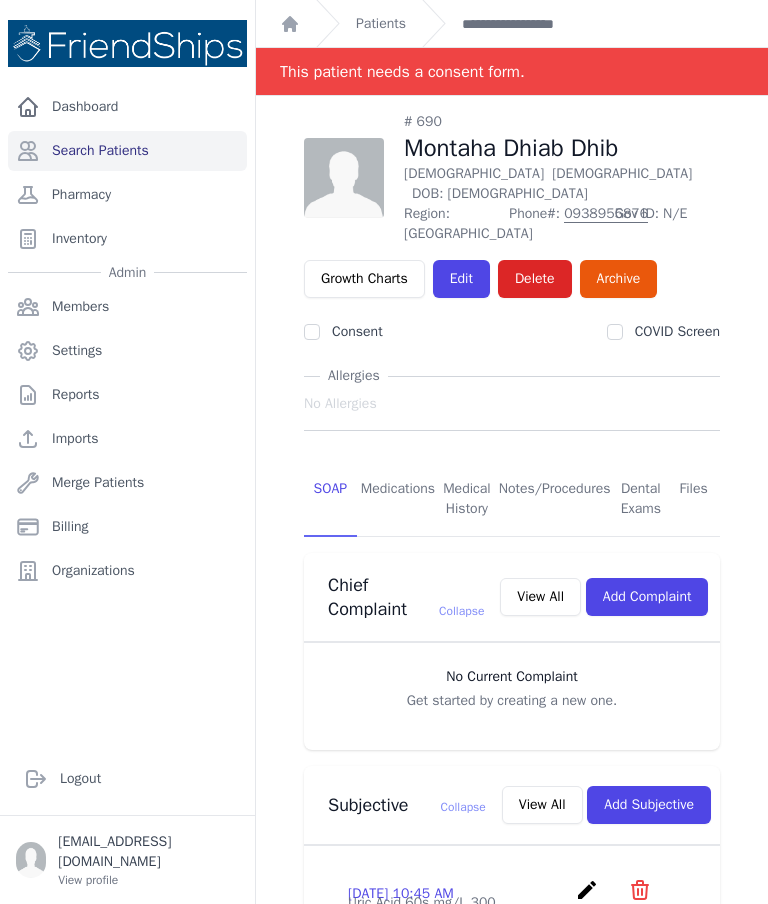 scroll, scrollTop: 0, scrollLeft: 0, axis: both 